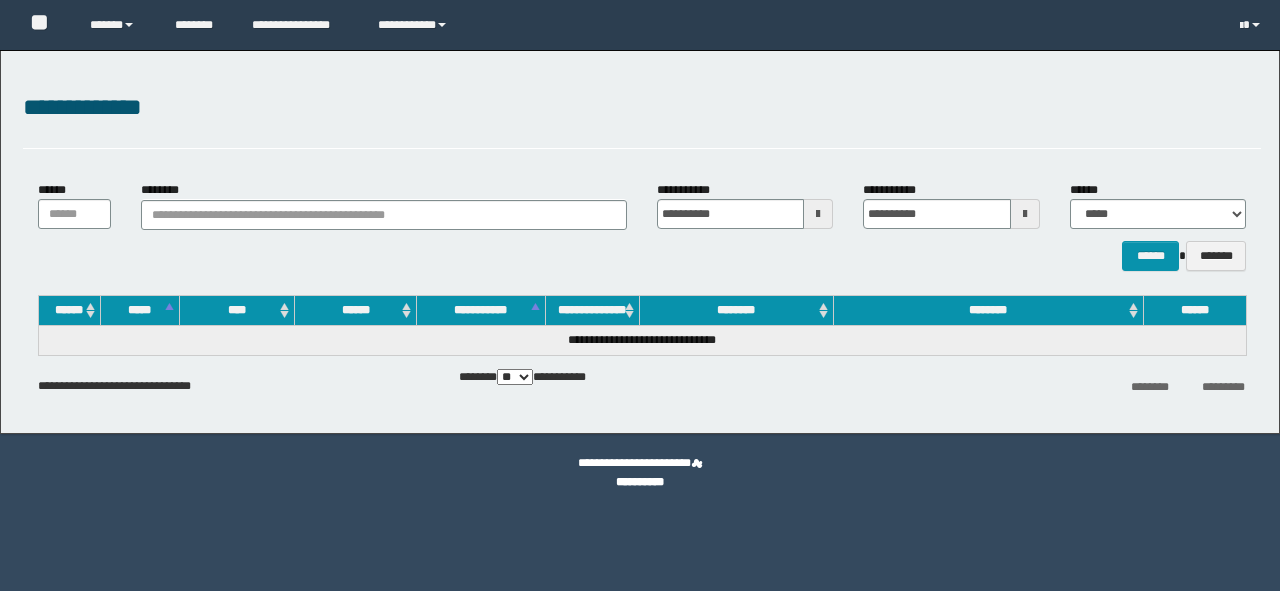 scroll, scrollTop: 0, scrollLeft: 0, axis: both 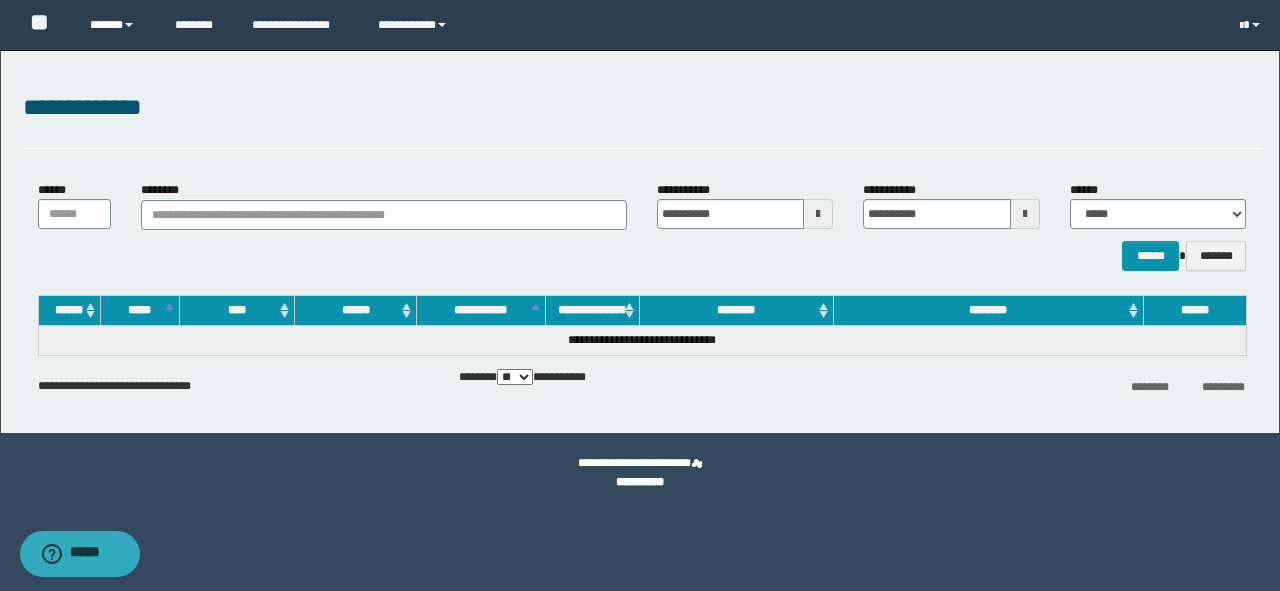 click on "******" at bounding box center (117, 25) 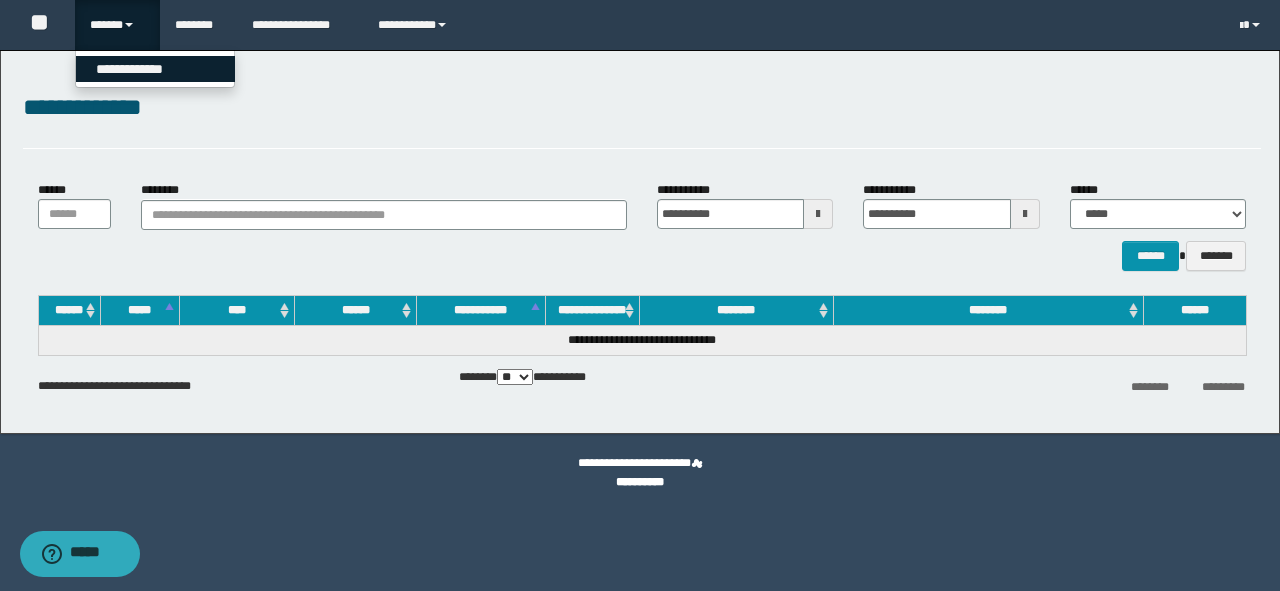 click on "**********" at bounding box center (155, 69) 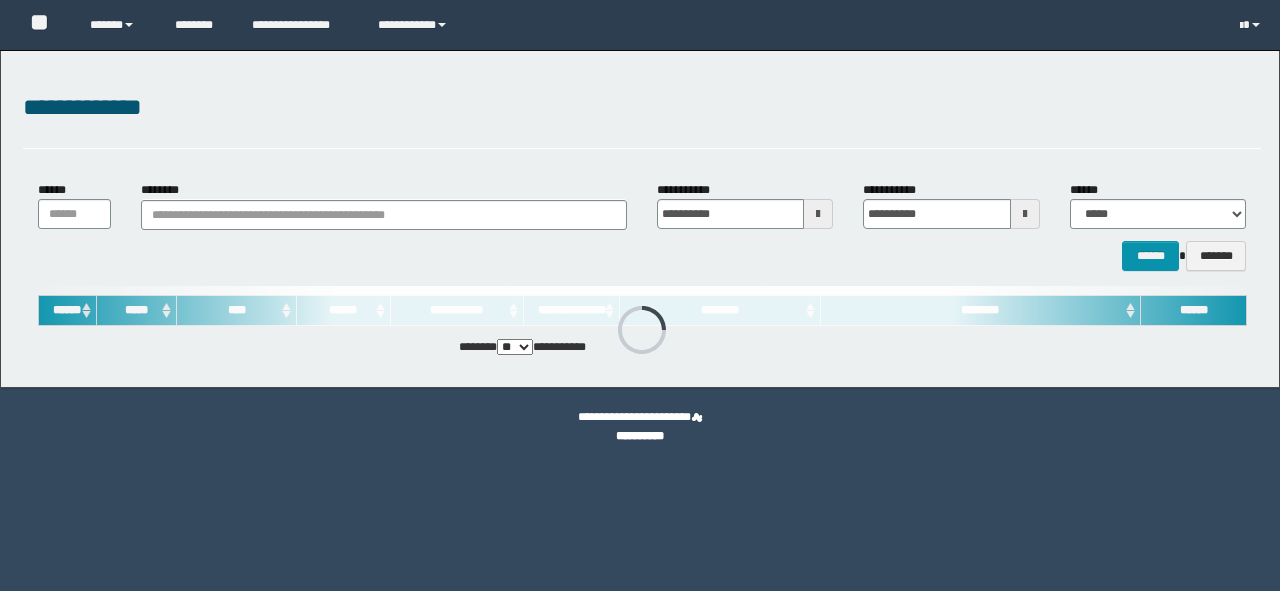 scroll, scrollTop: 0, scrollLeft: 0, axis: both 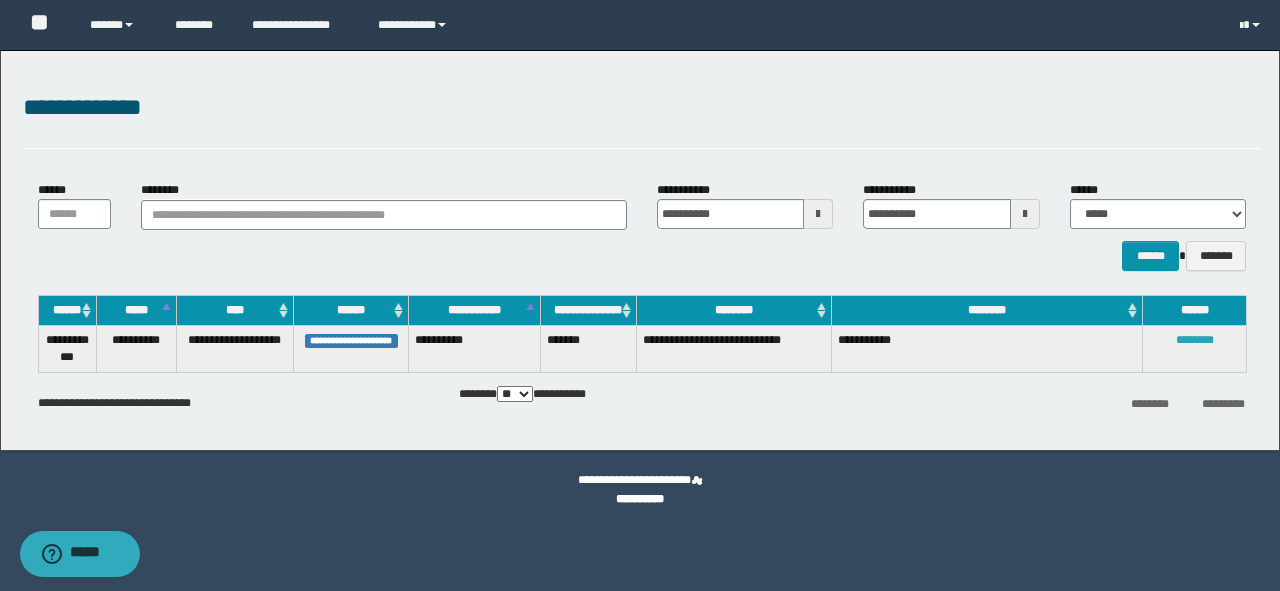 click on "********" at bounding box center (1195, 340) 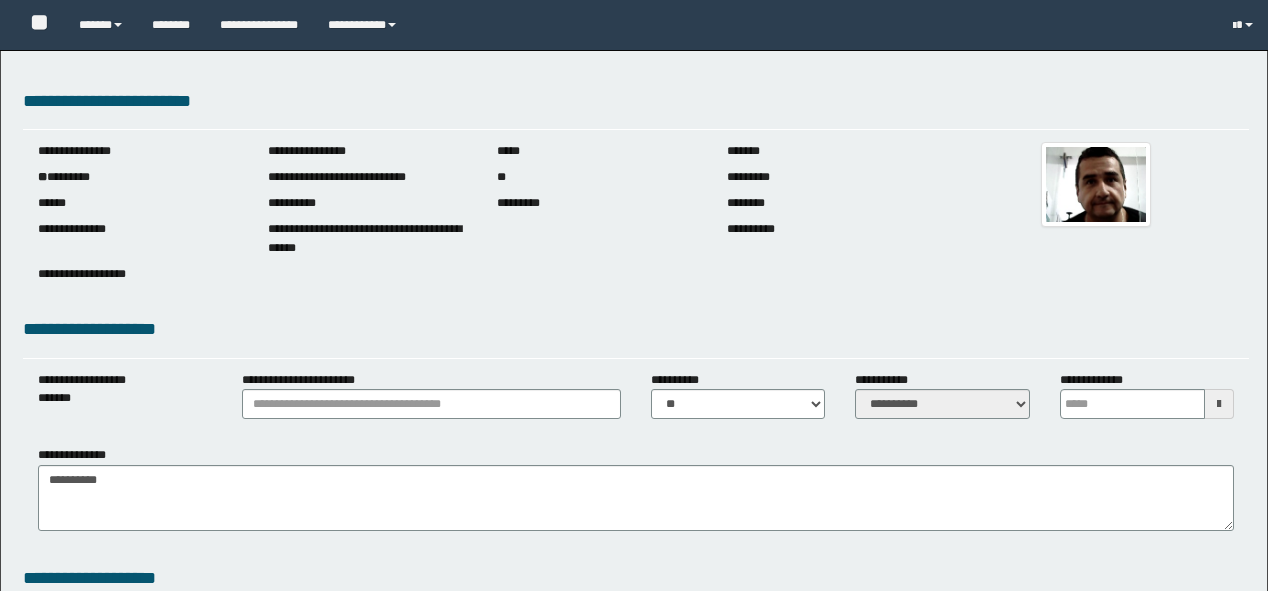scroll, scrollTop: 0, scrollLeft: 0, axis: both 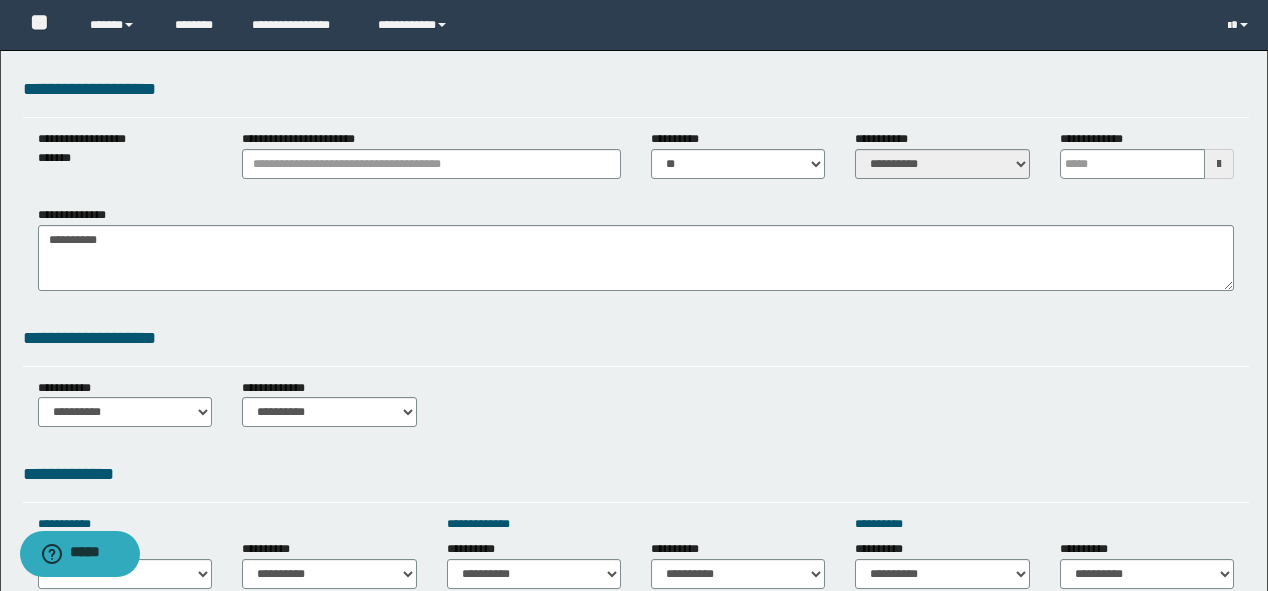 click at bounding box center [1219, 164] 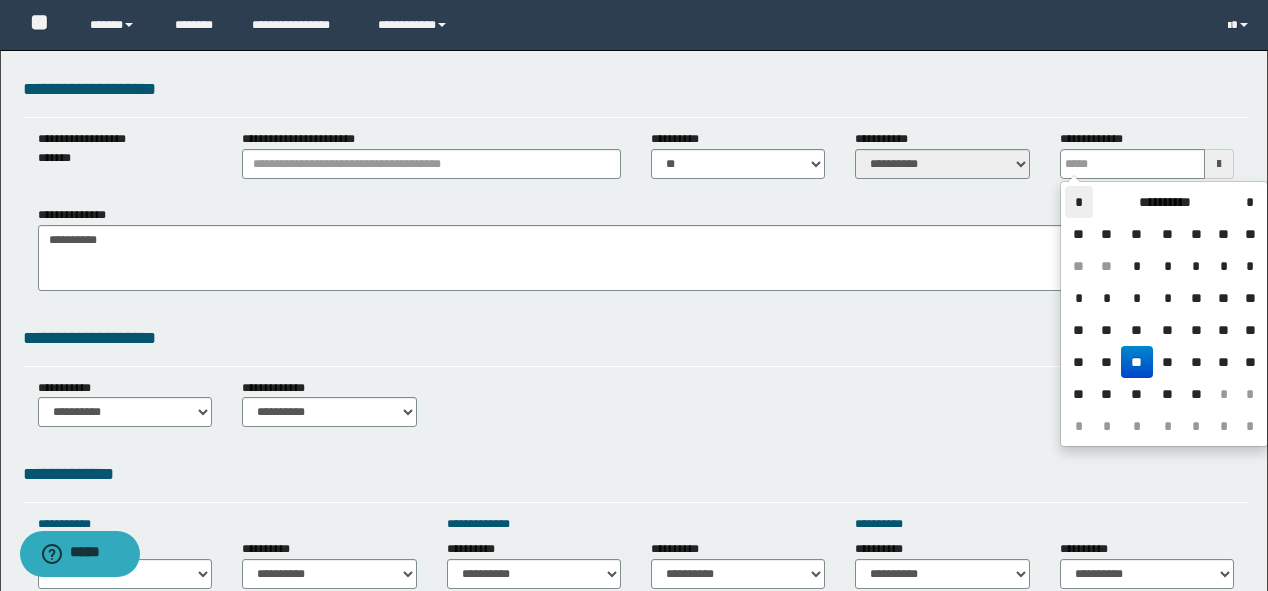 click on "*" at bounding box center (1079, 202) 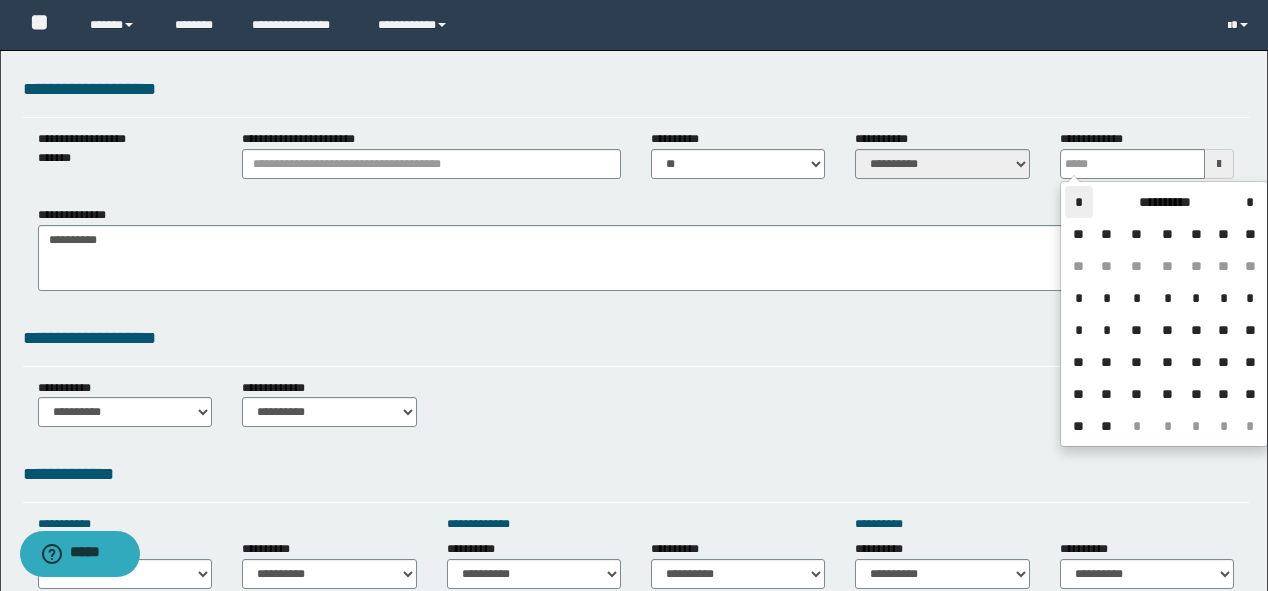 click on "*" at bounding box center [1079, 202] 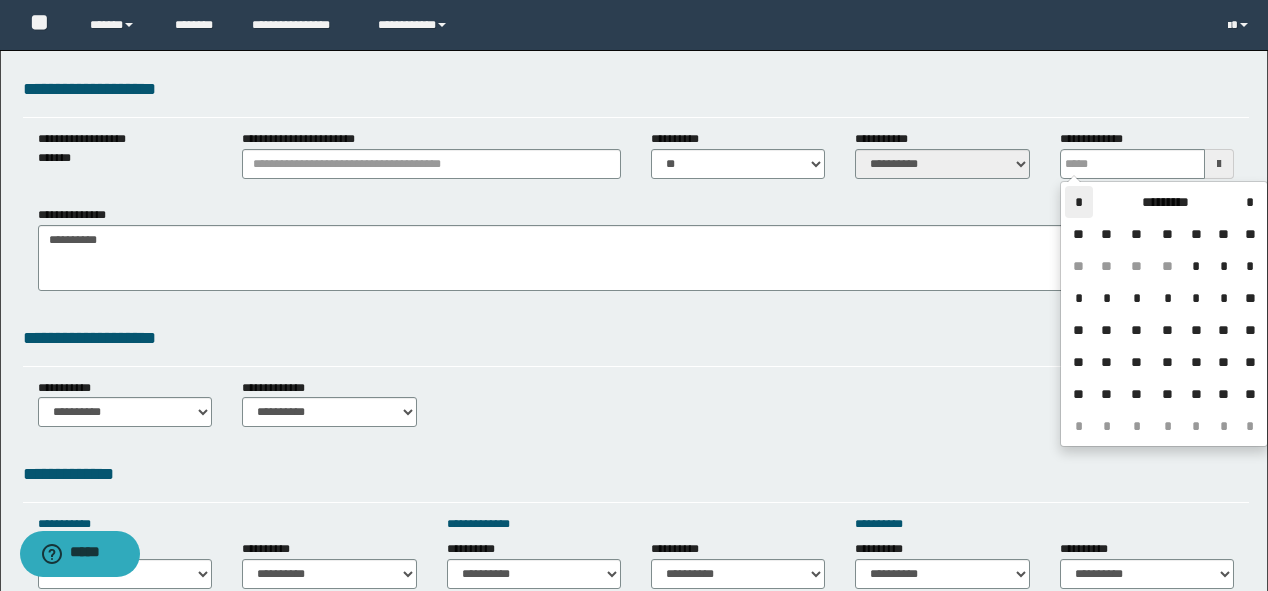 click on "*" at bounding box center (1079, 202) 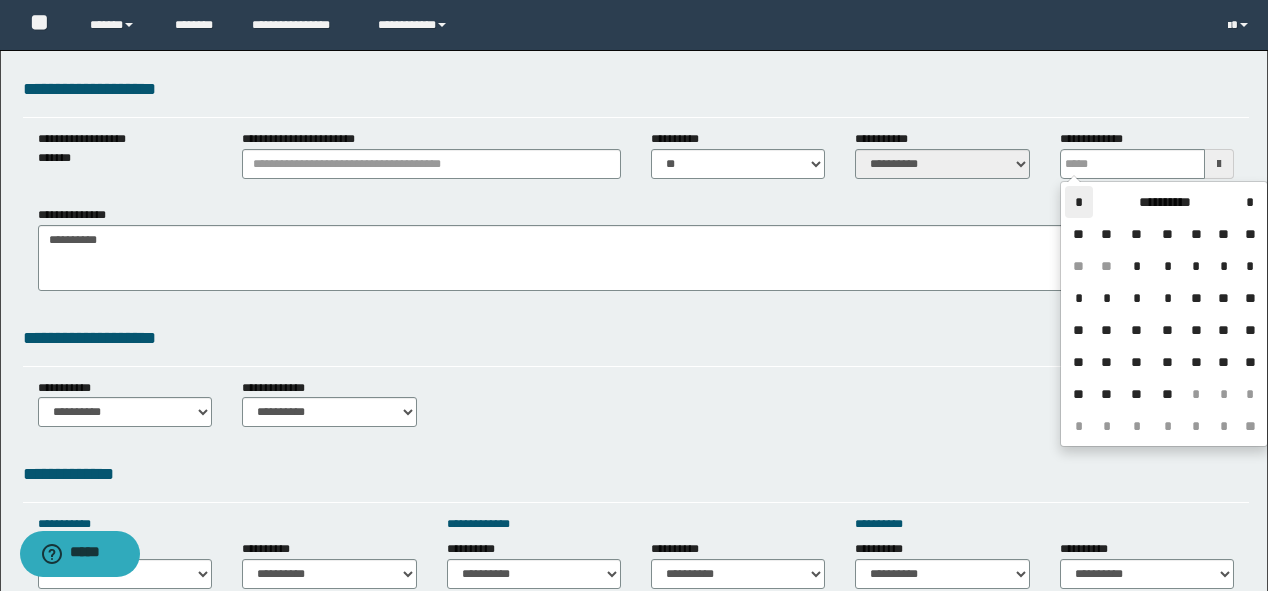 click on "*" at bounding box center (1079, 202) 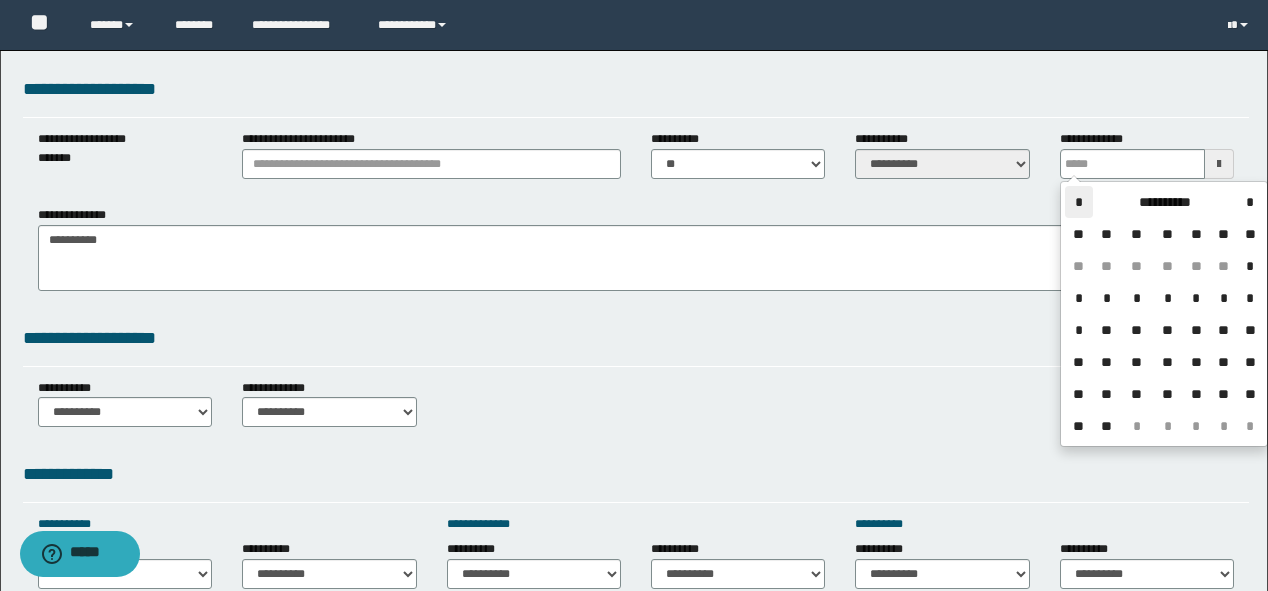click on "*" at bounding box center [1079, 202] 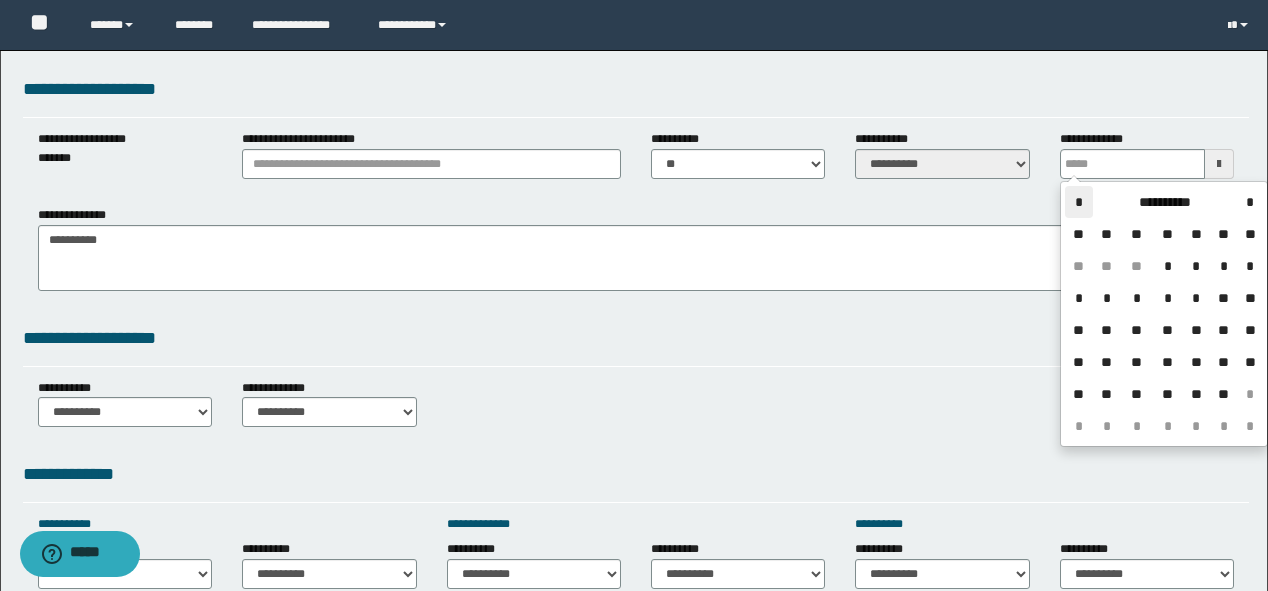 click on "*" at bounding box center (1079, 202) 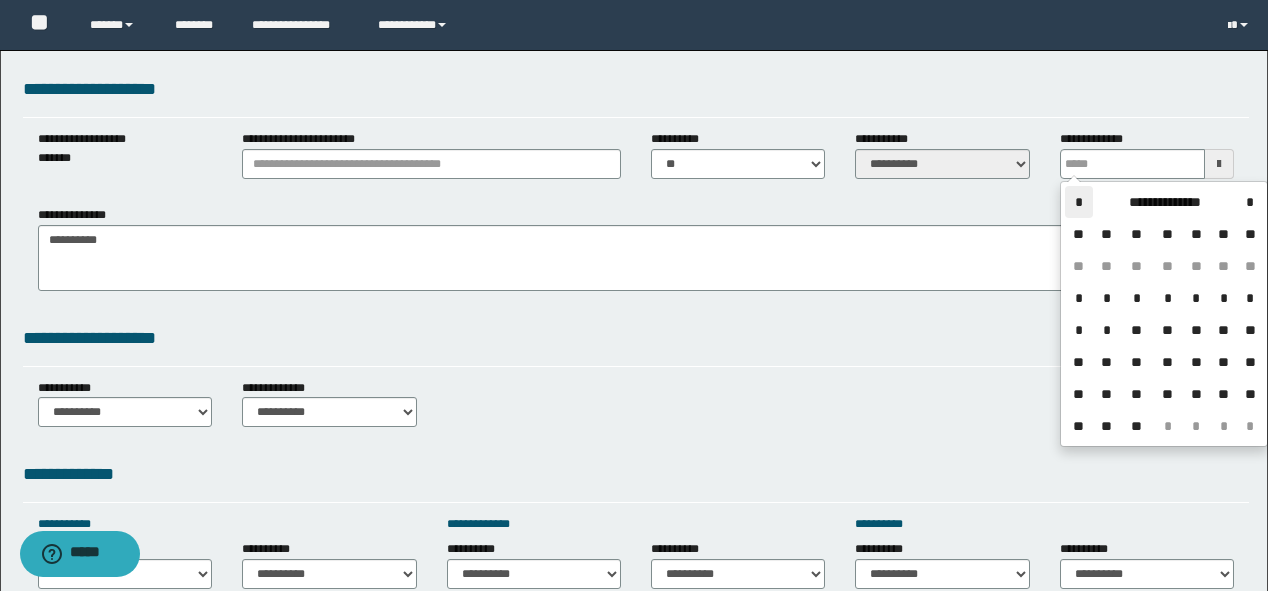 click on "*" at bounding box center (1079, 202) 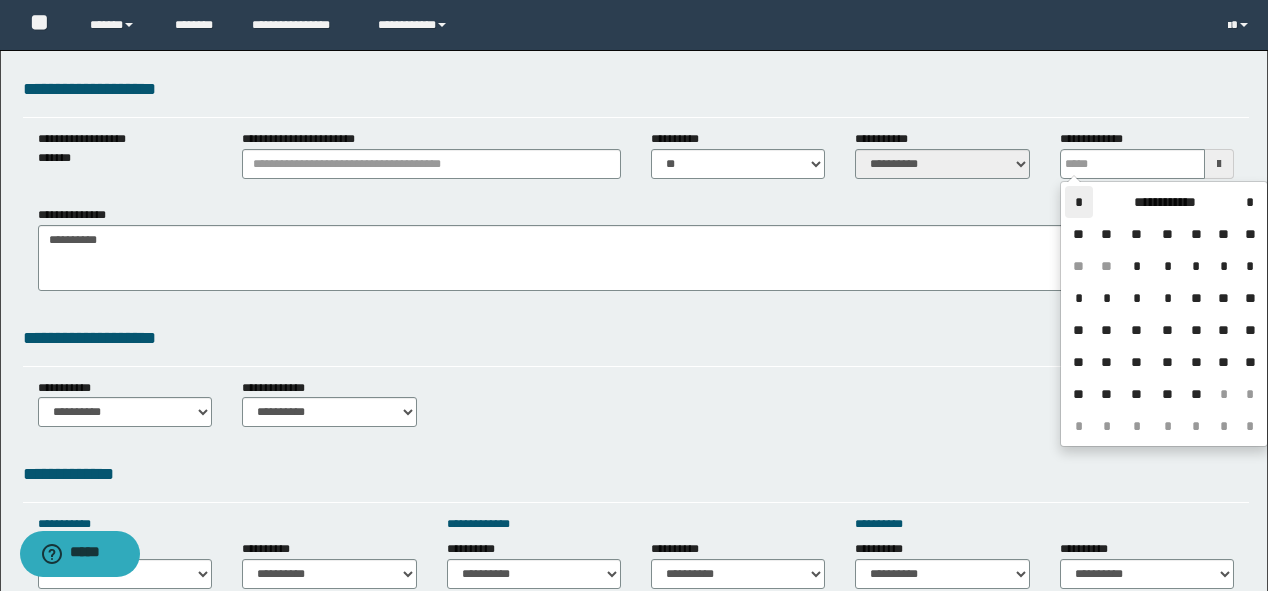 click on "*" at bounding box center [1079, 202] 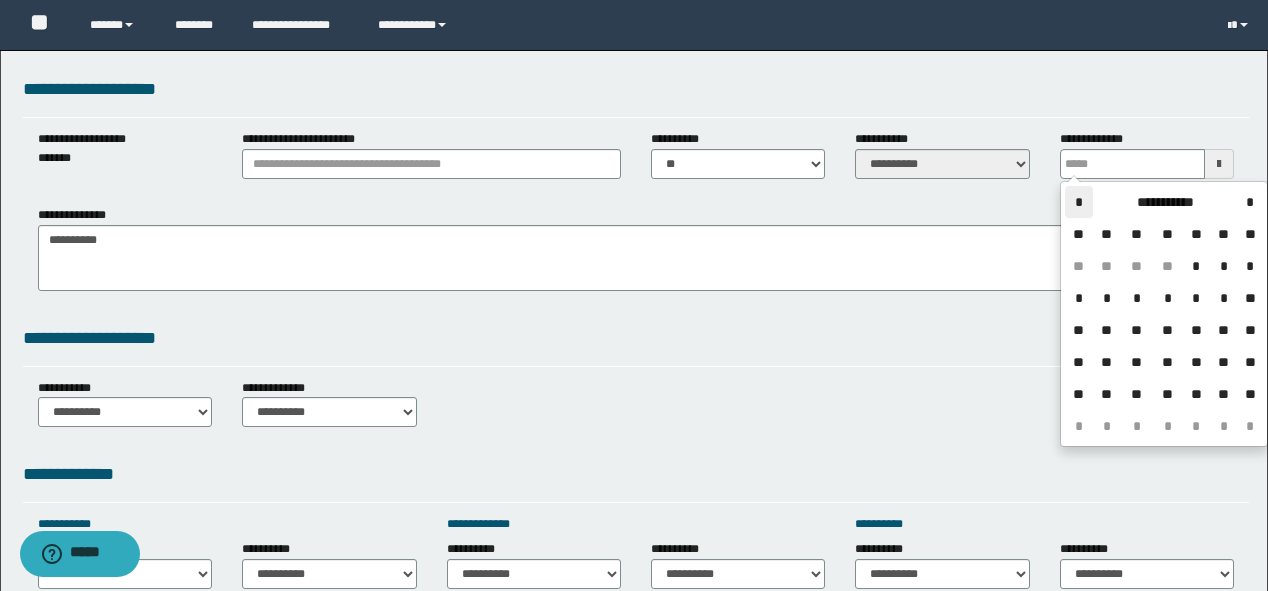 click on "*" at bounding box center (1079, 202) 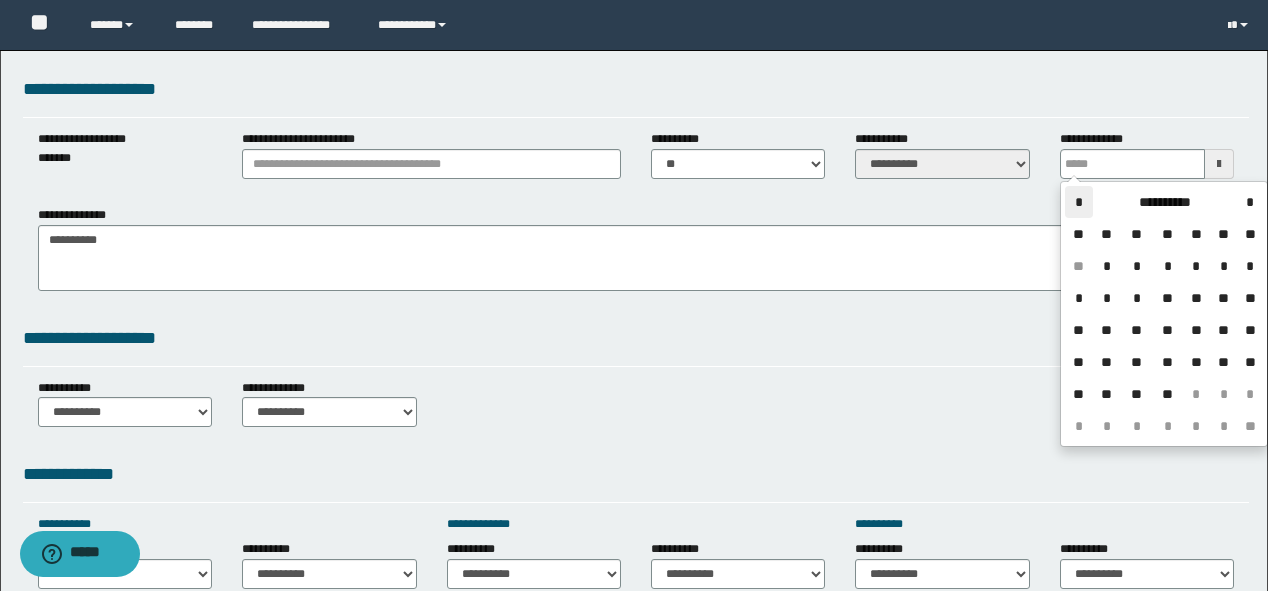 click on "*" at bounding box center (1079, 202) 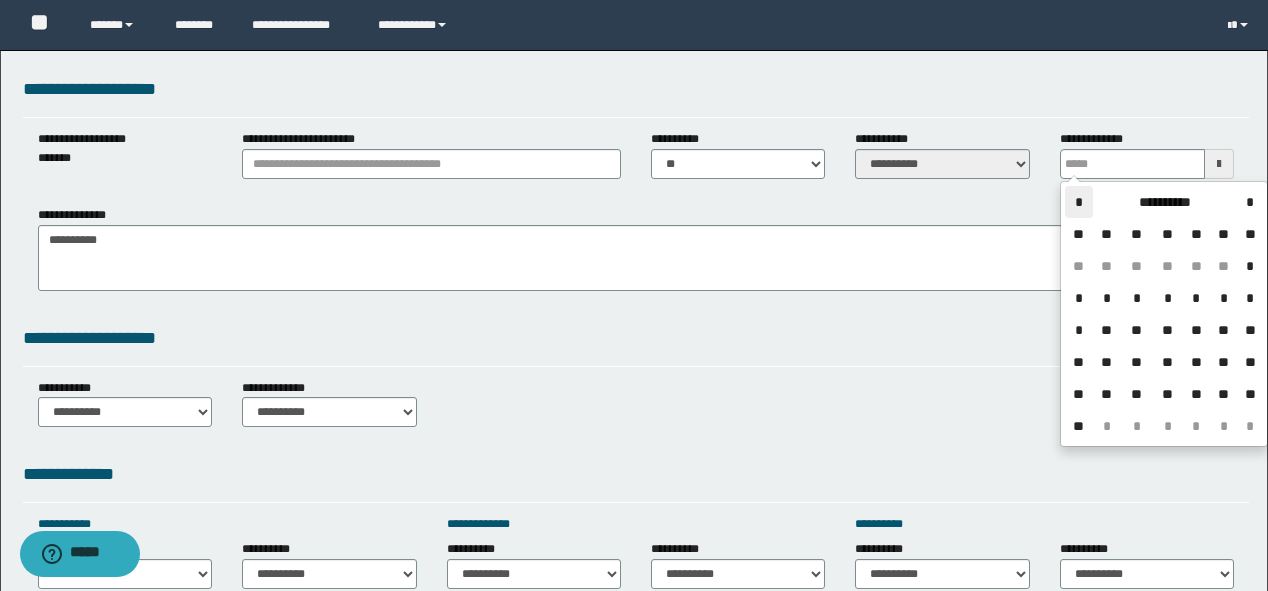 click on "*" at bounding box center [1079, 202] 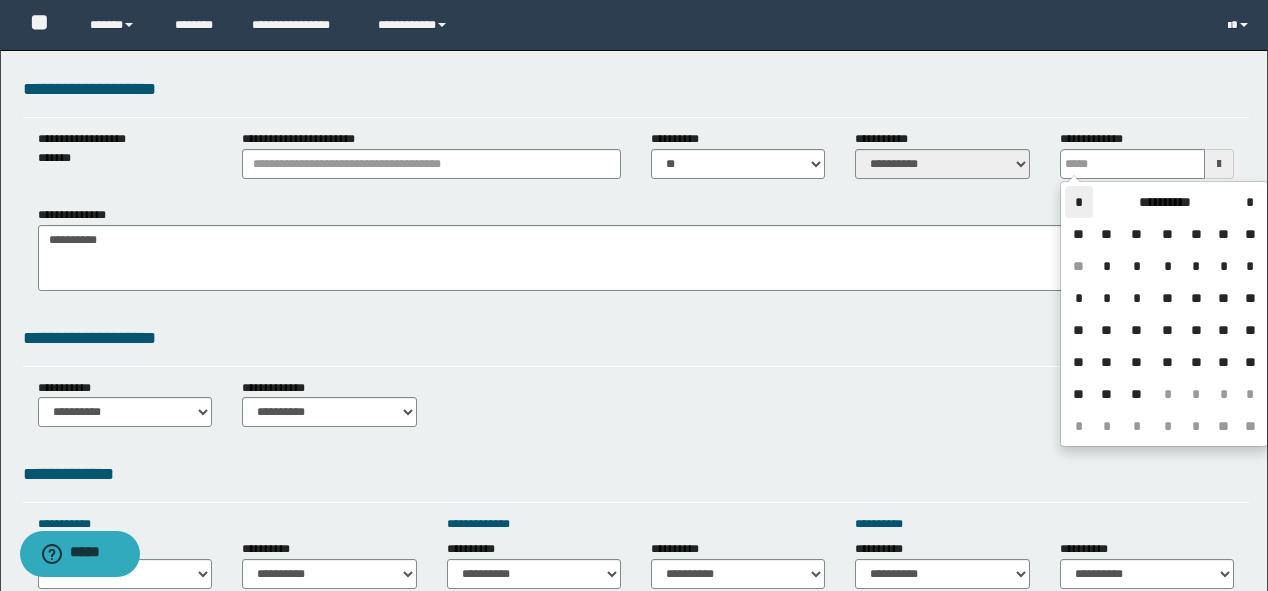 click on "*" at bounding box center [1079, 202] 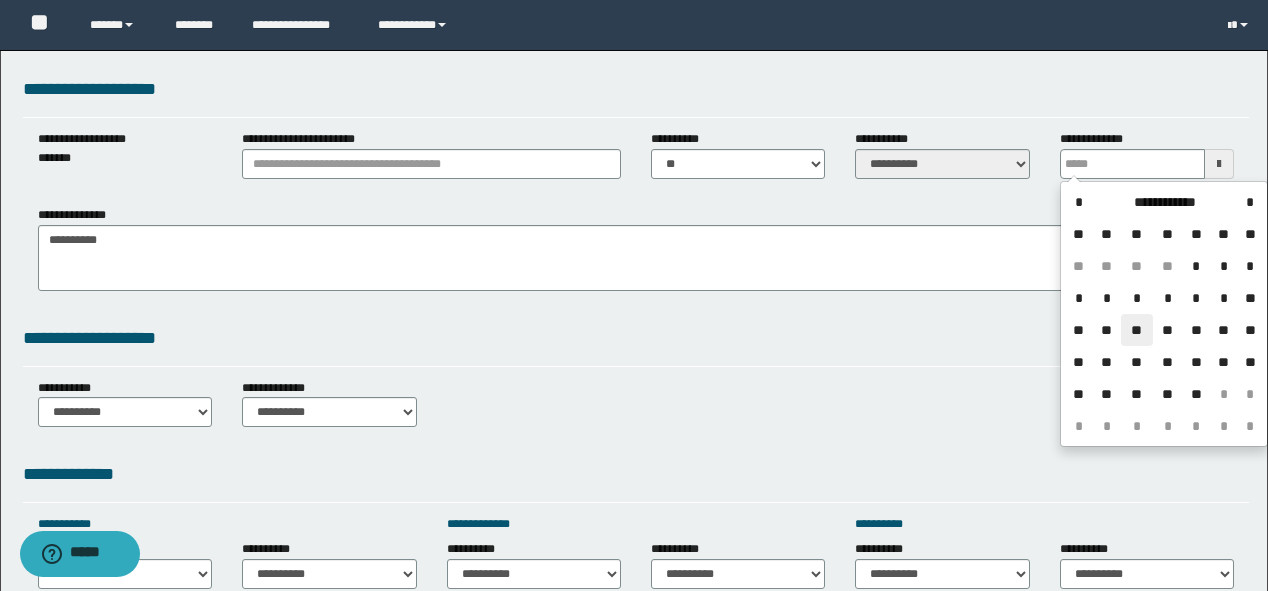 click on "**" at bounding box center (1137, 330) 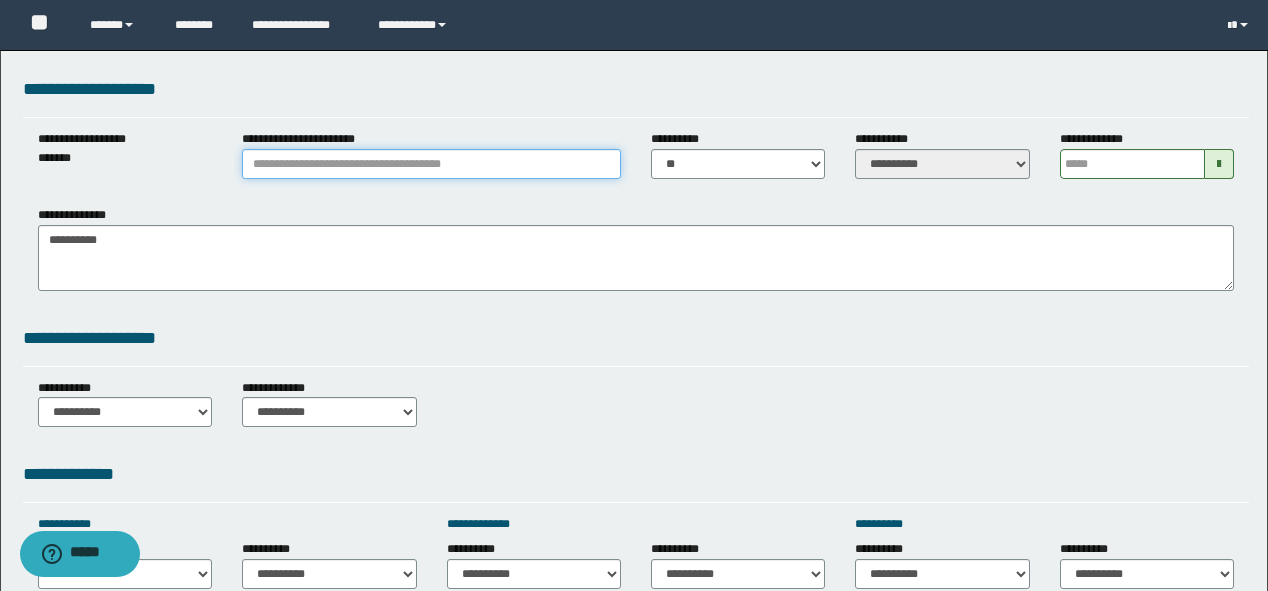 click on "**********" at bounding box center [431, 164] 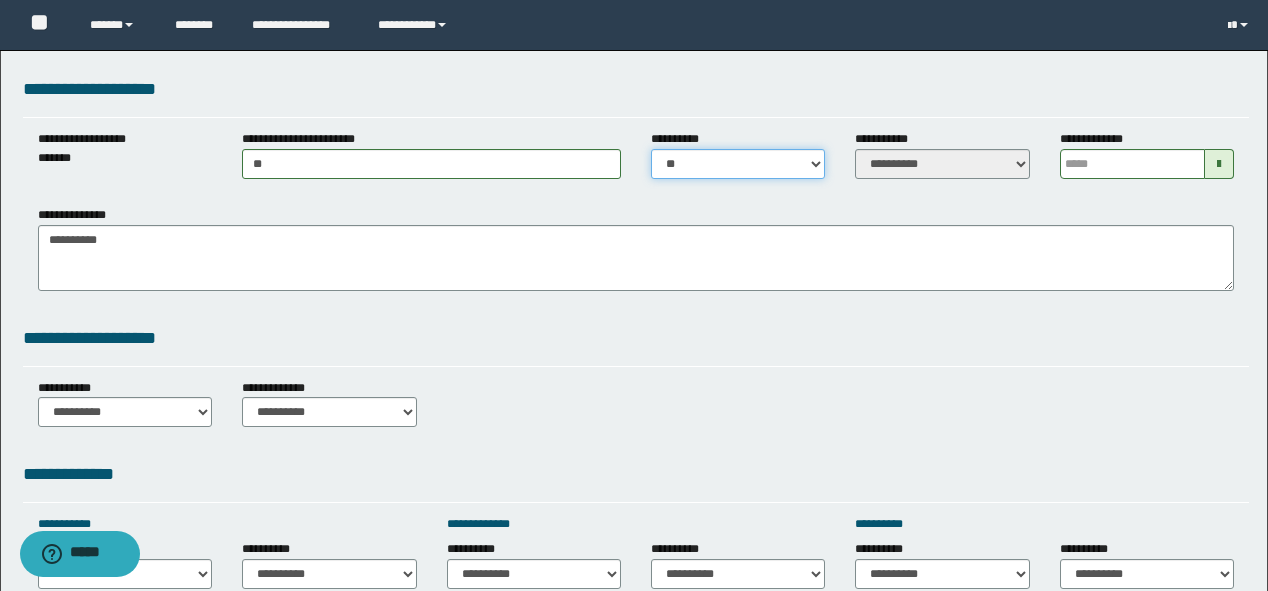 click on "**
**" at bounding box center [738, 164] 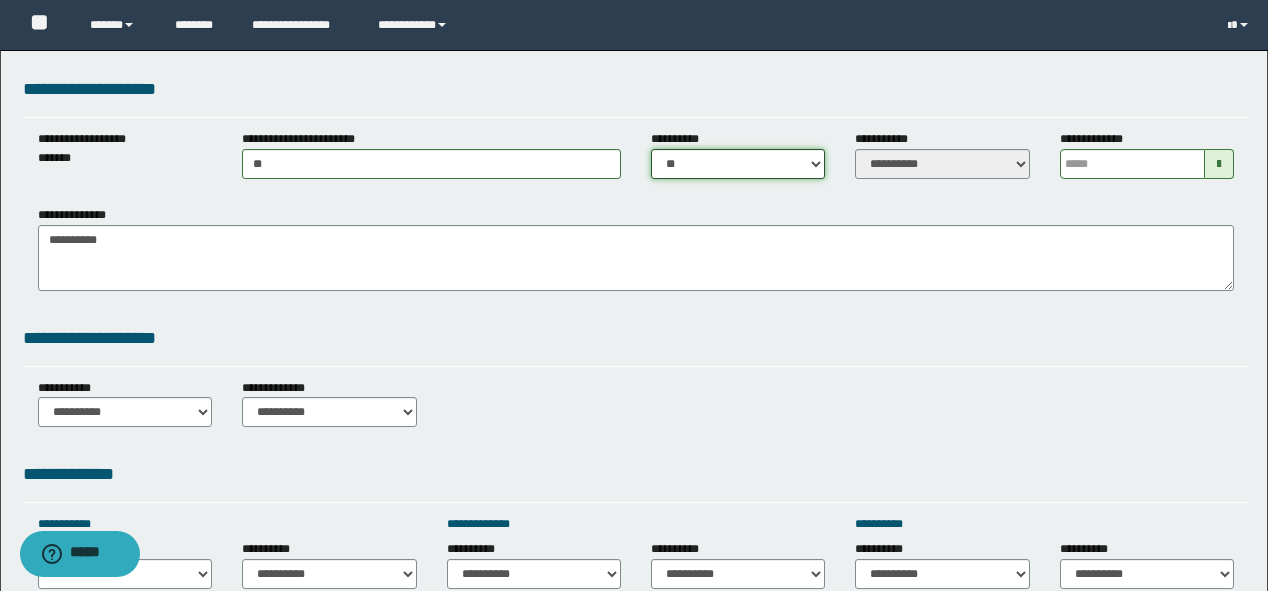 select on "****" 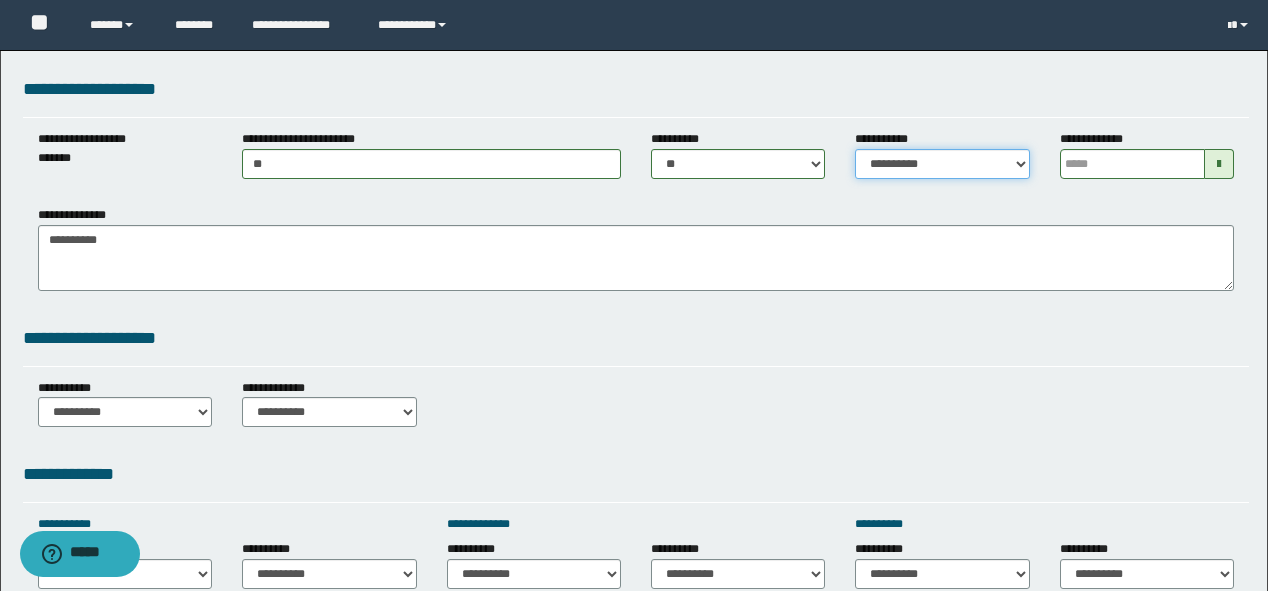 click on "**********" at bounding box center [942, 164] 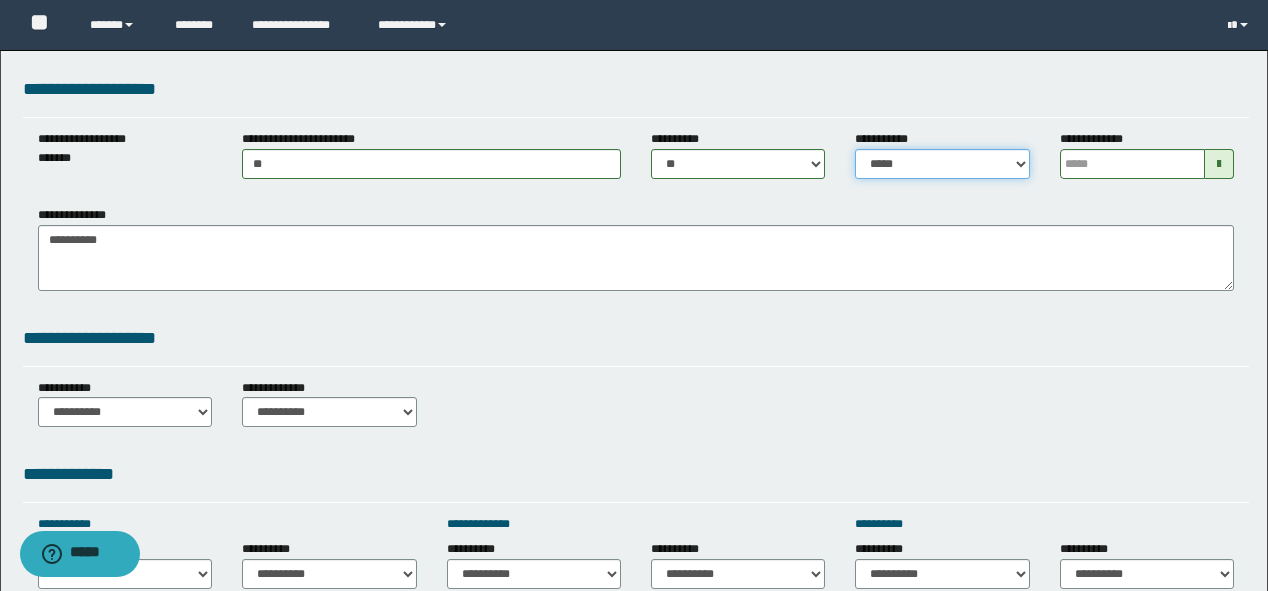 click on "**********" at bounding box center [942, 164] 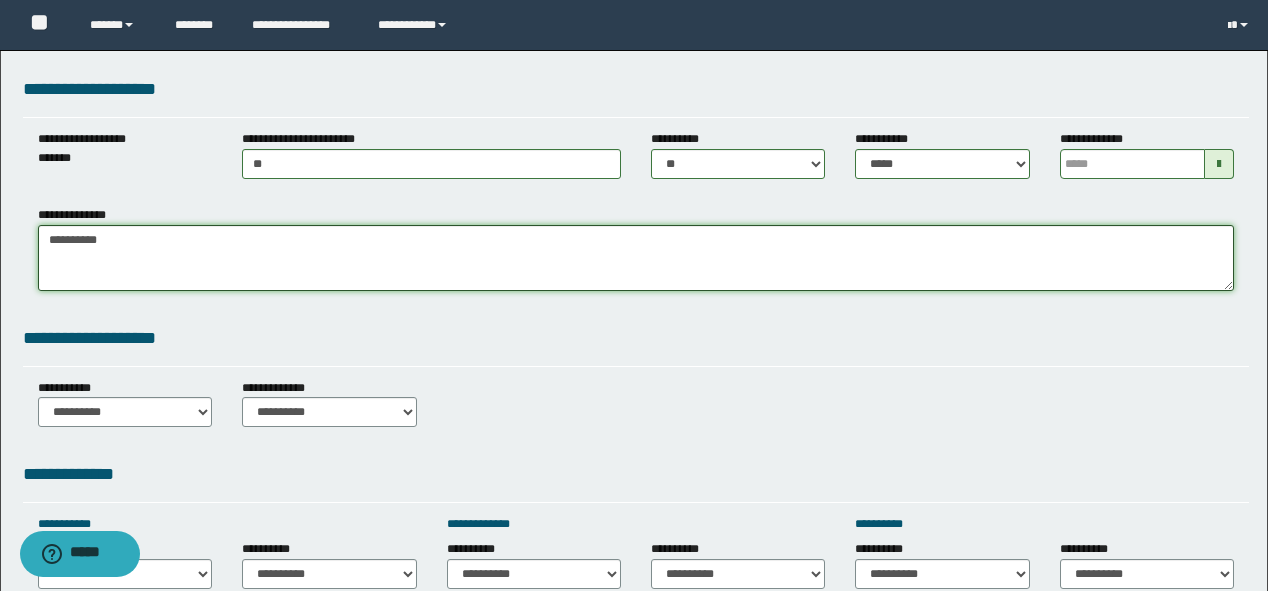 click on "**********" at bounding box center [636, 258] 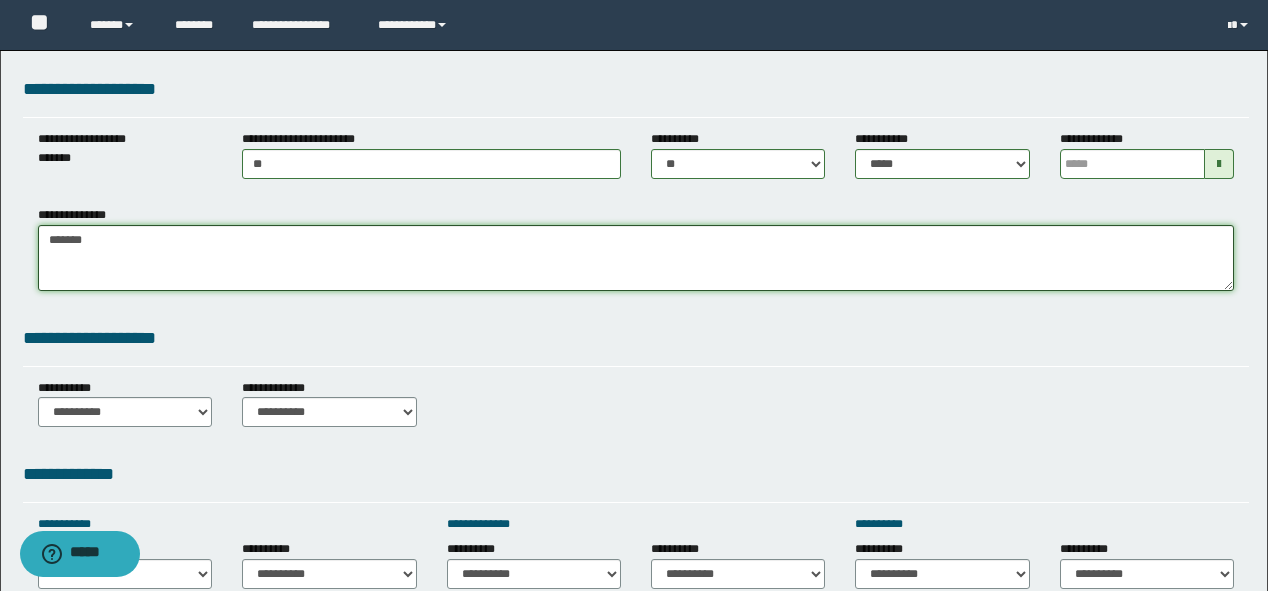 click on "**********" at bounding box center (636, 258) 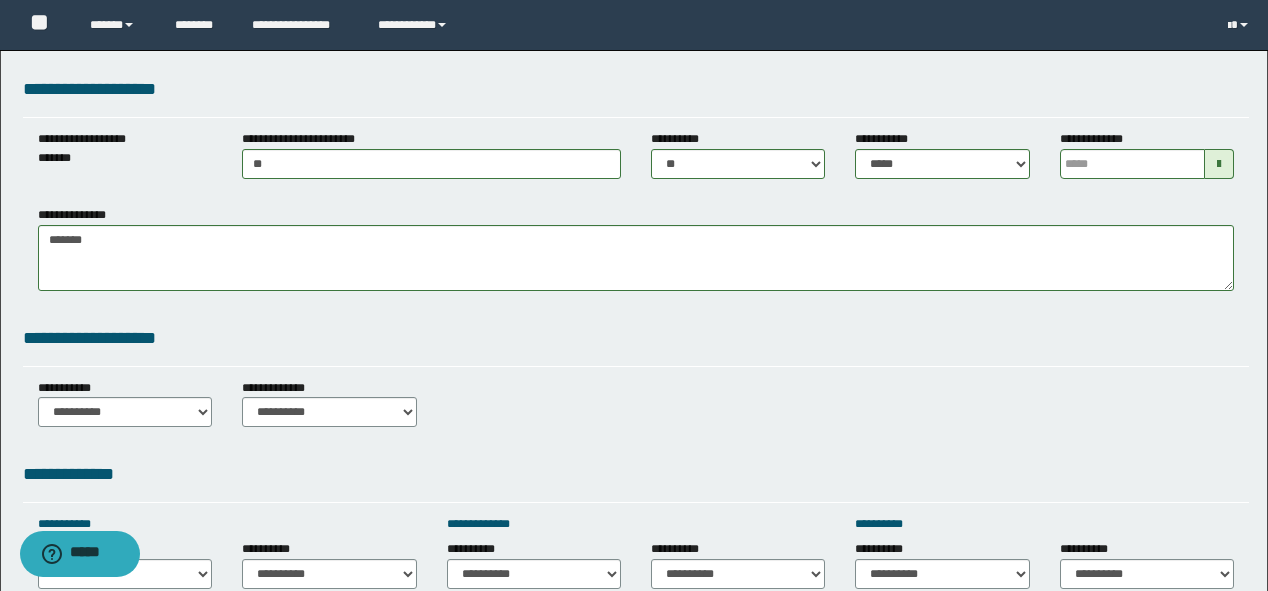 click on "**********" at bounding box center (636, 248) 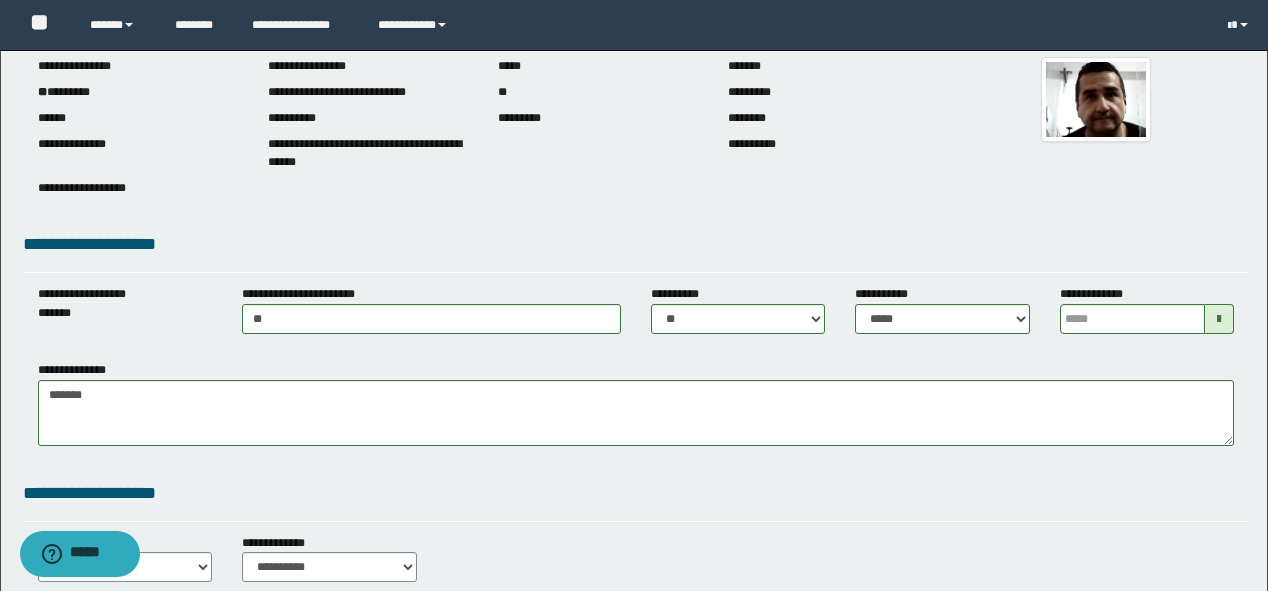 scroll, scrollTop: 240, scrollLeft: 0, axis: vertical 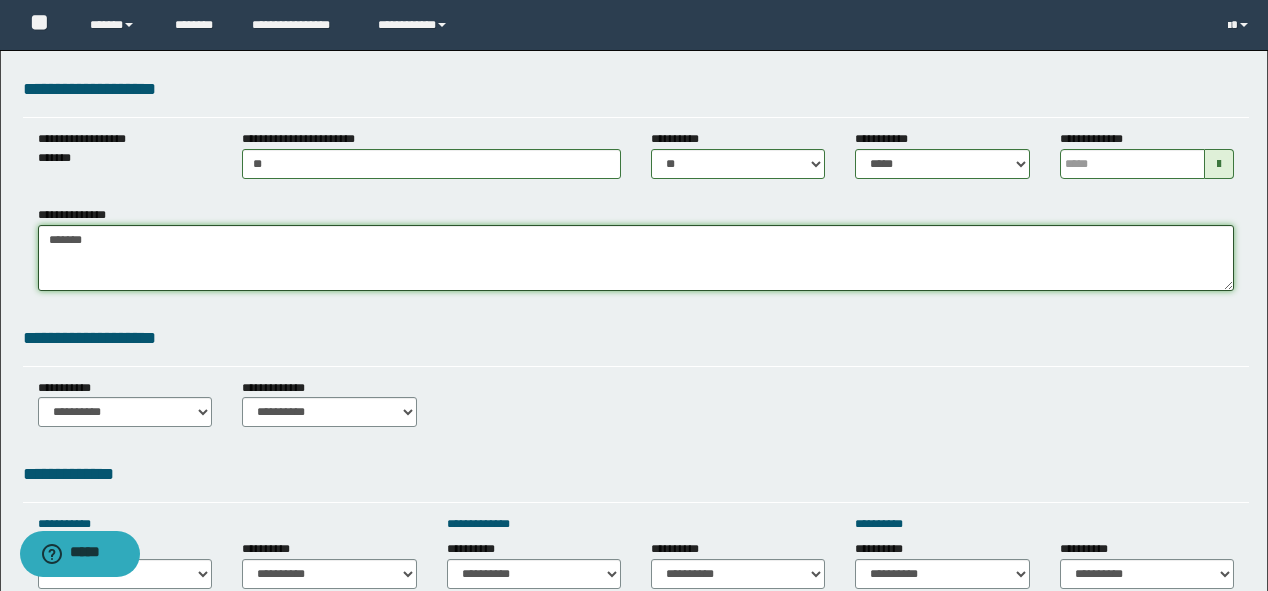 click on "**********" at bounding box center (636, 258) 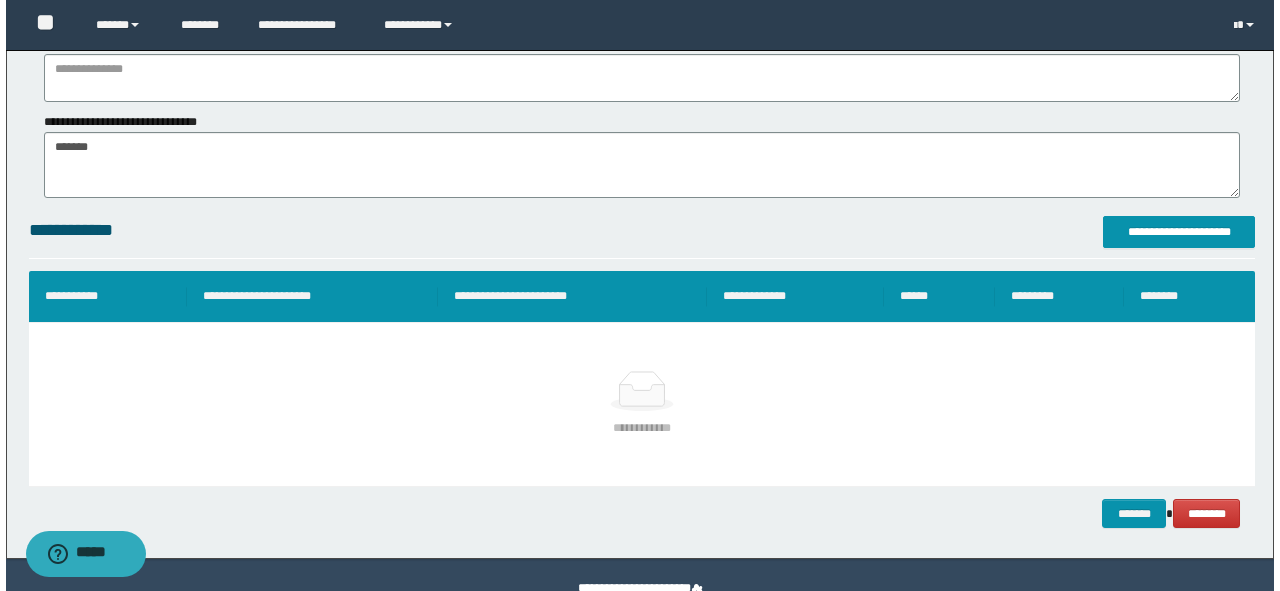 scroll, scrollTop: 1291, scrollLeft: 0, axis: vertical 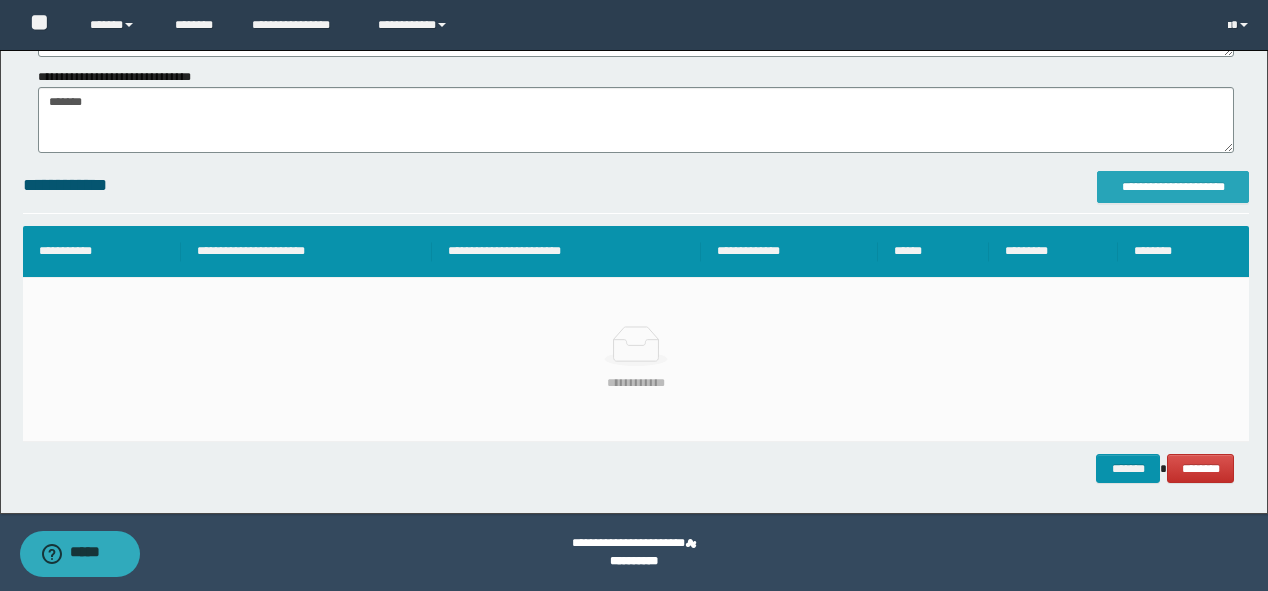 type on "**********" 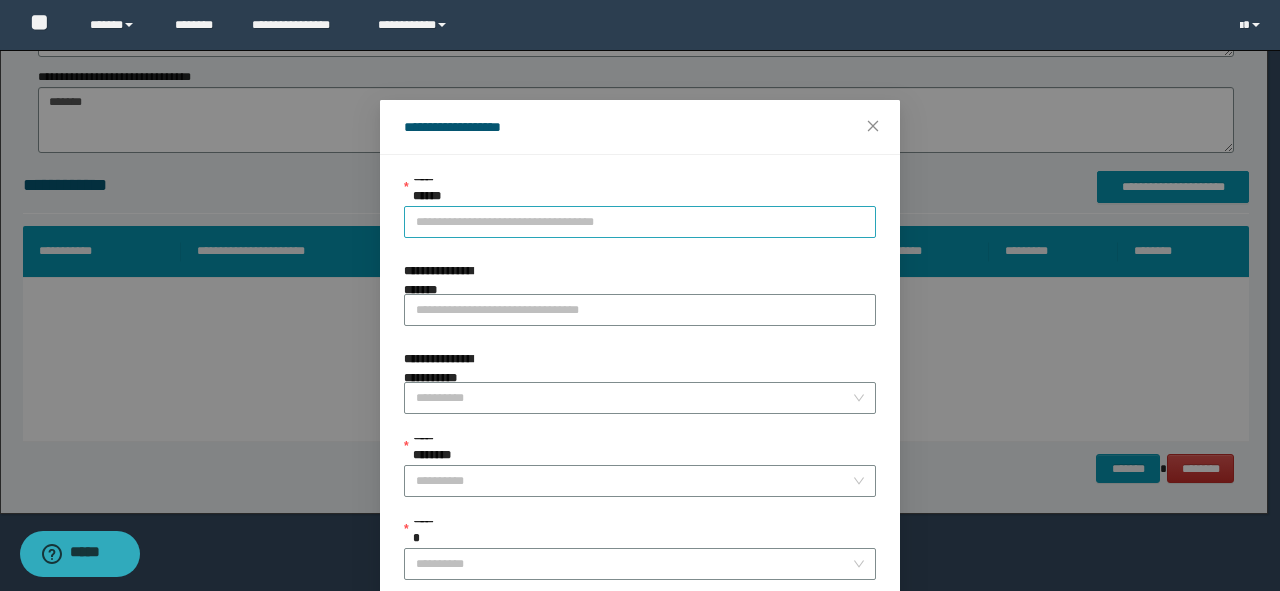 click on "**********" at bounding box center (640, 222) 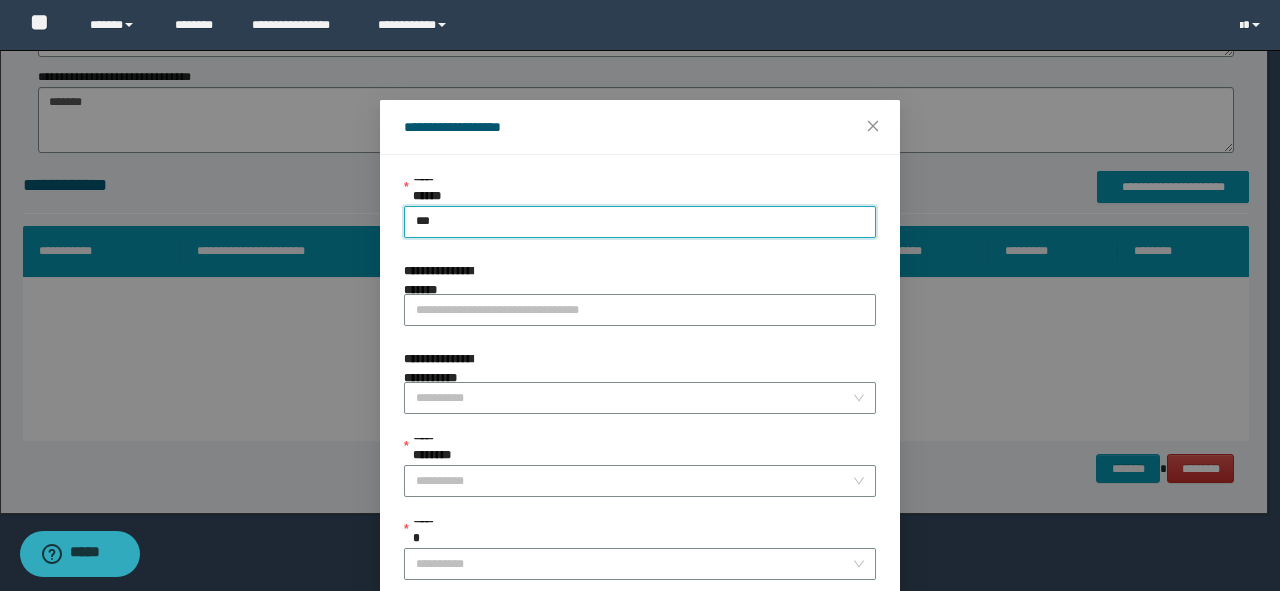 type on "****" 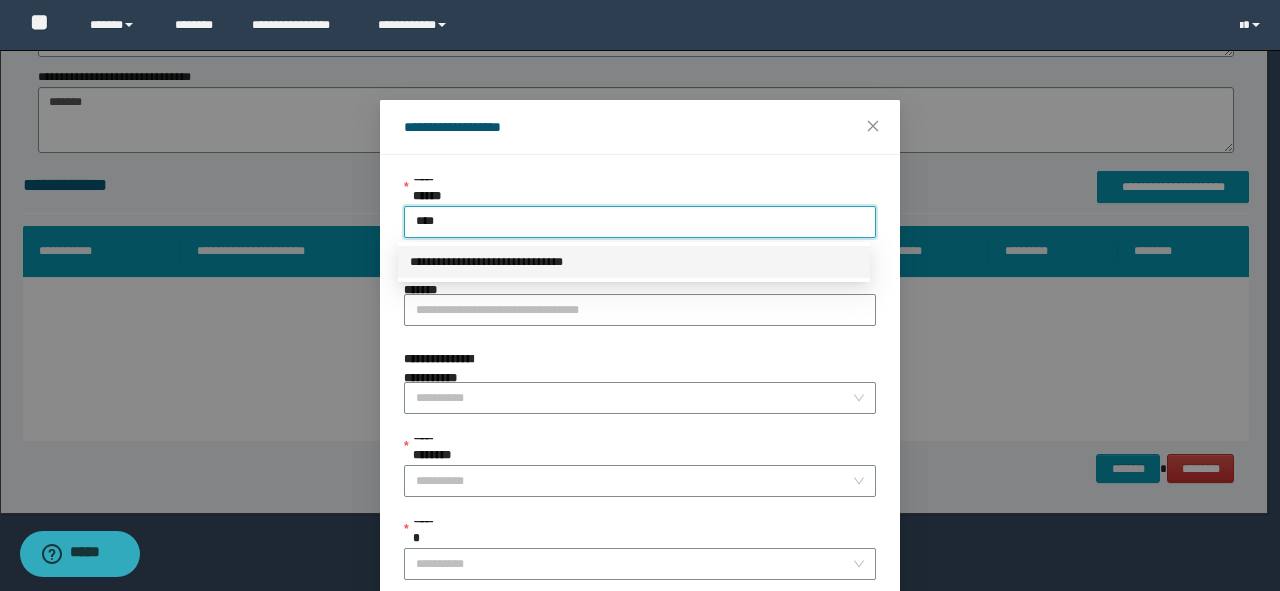 click on "**********" at bounding box center [634, 262] 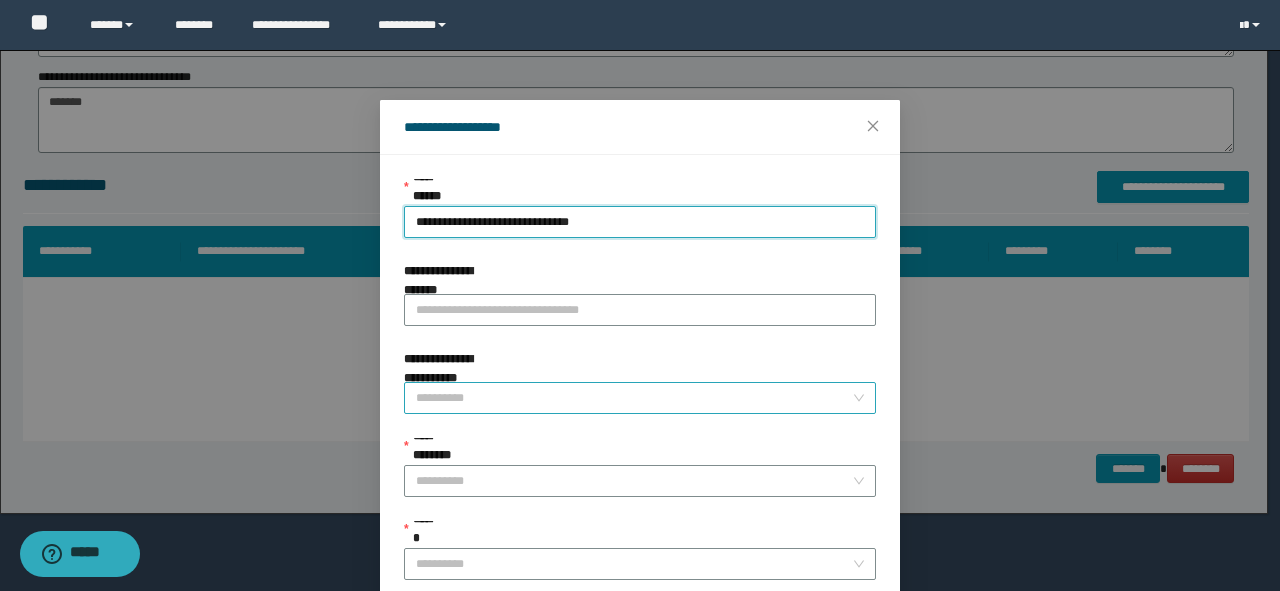 click on "**********" at bounding box center [634, 398] 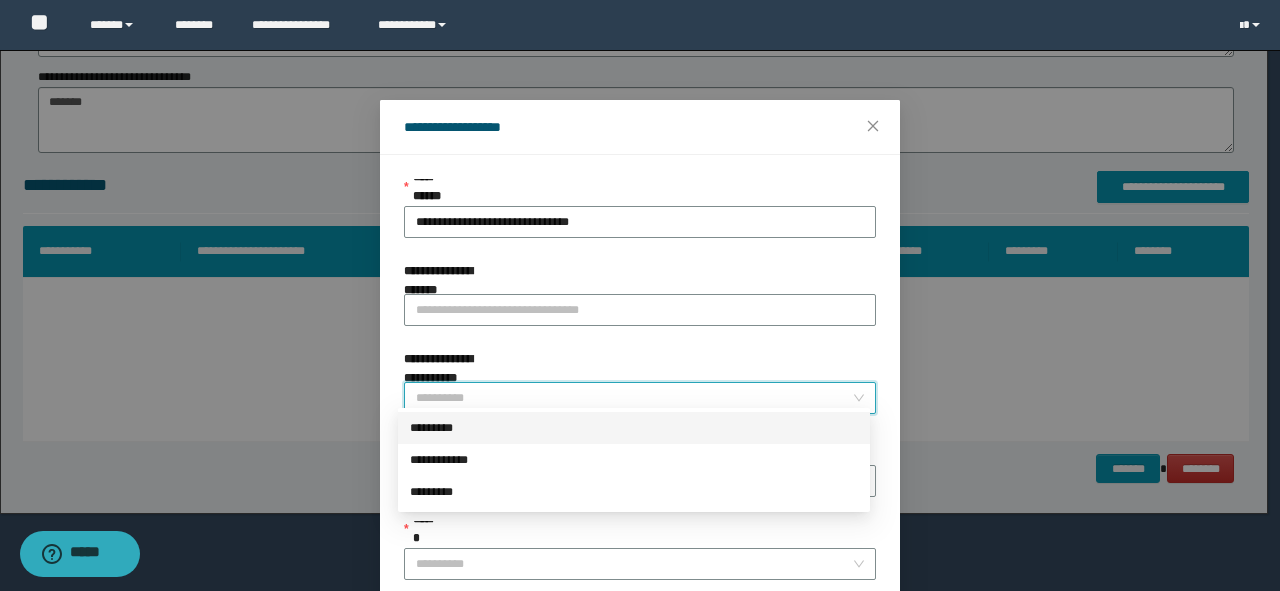 click on "**********" at bounding box center [634, 398] 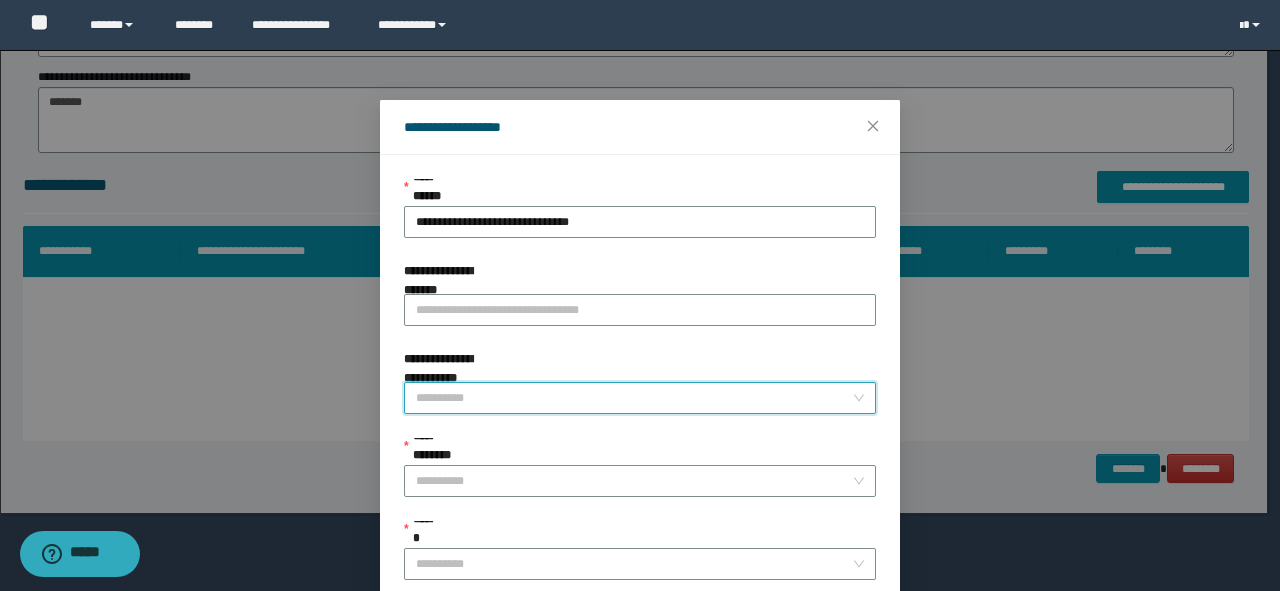click on "**********" at bounding box center [634, 398] 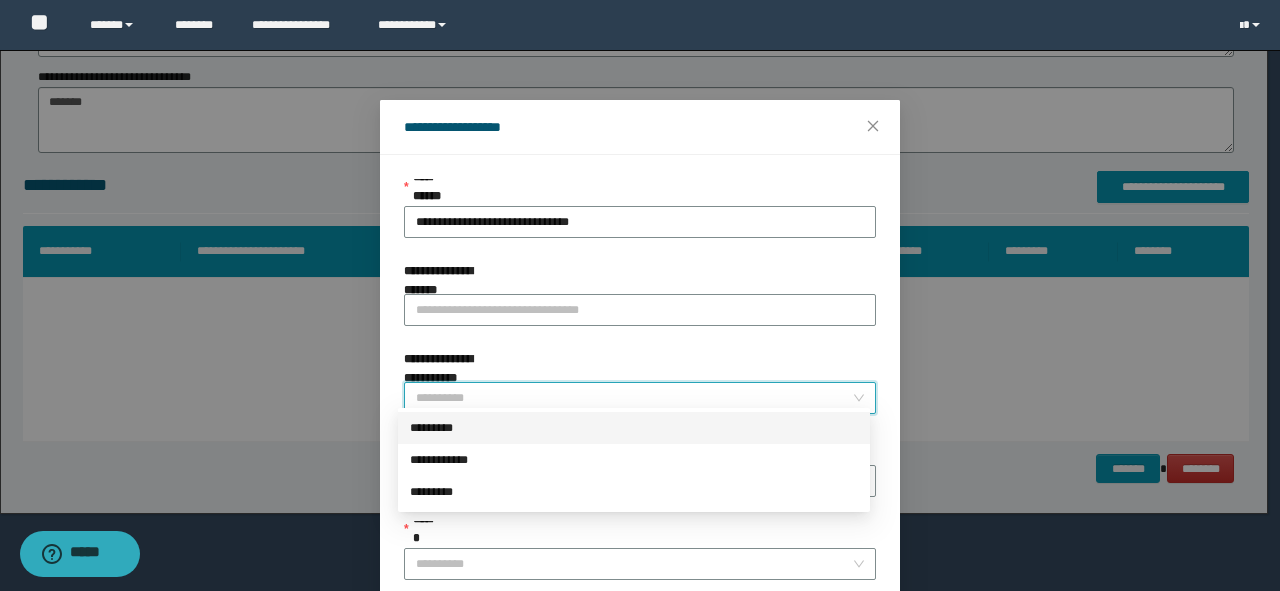 click on "*********" at bounding box center [634, 428] 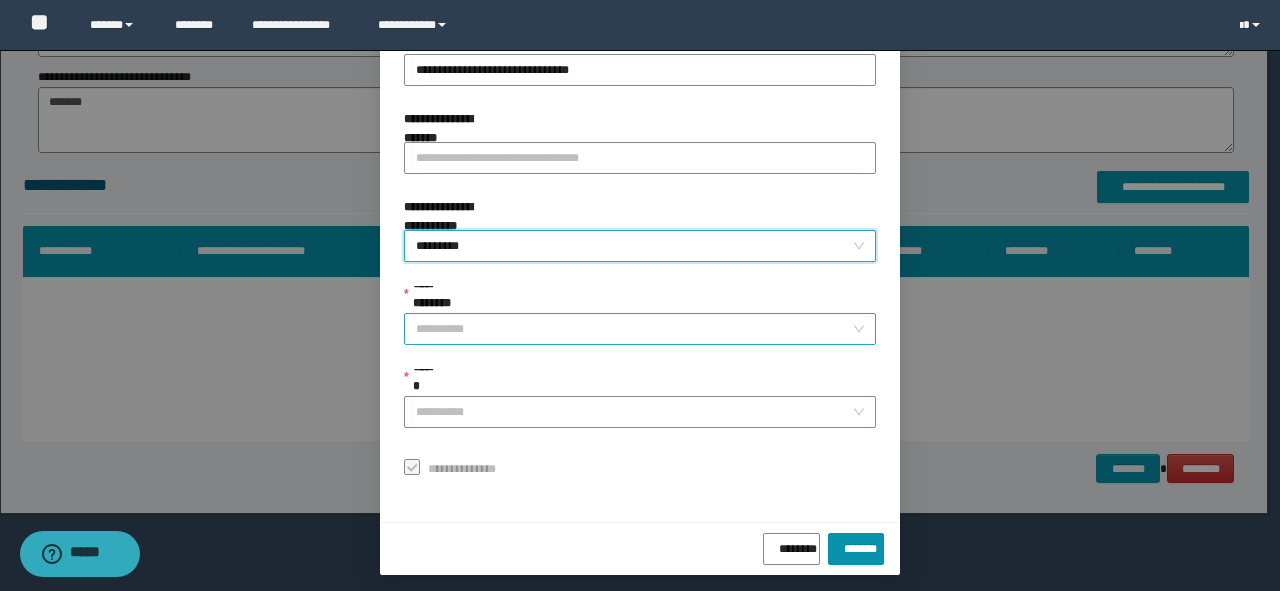 scroll, scrollTop: 159, scrollLeft: 0, axis: vertical 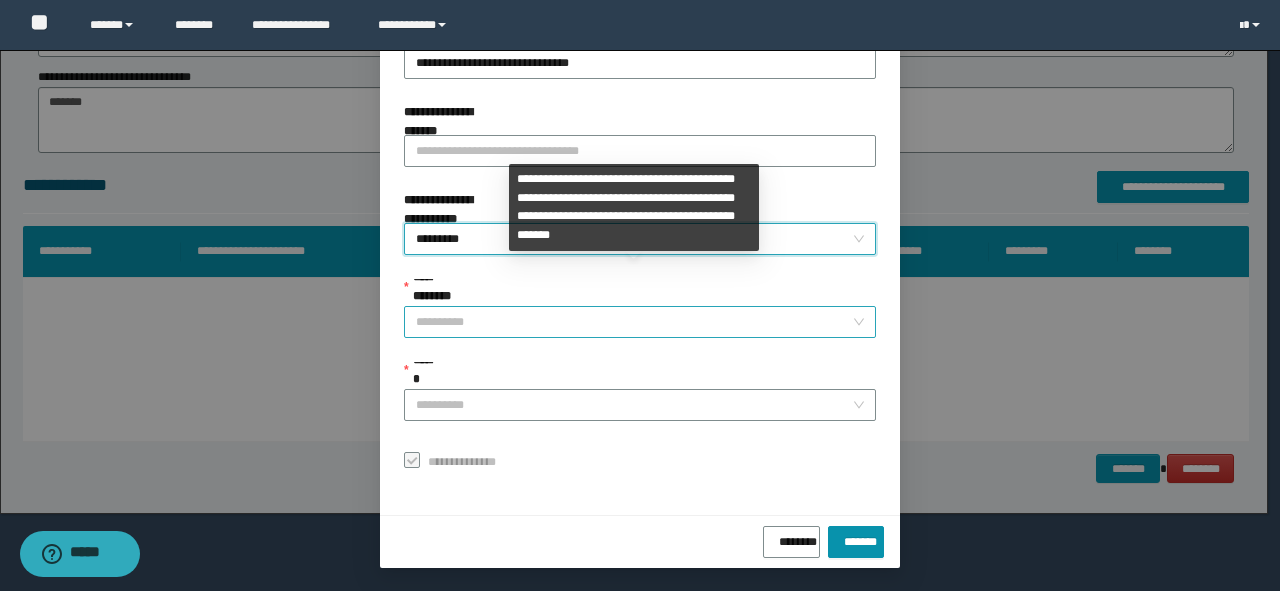 click on "**********" at bounding box center [634, 322] 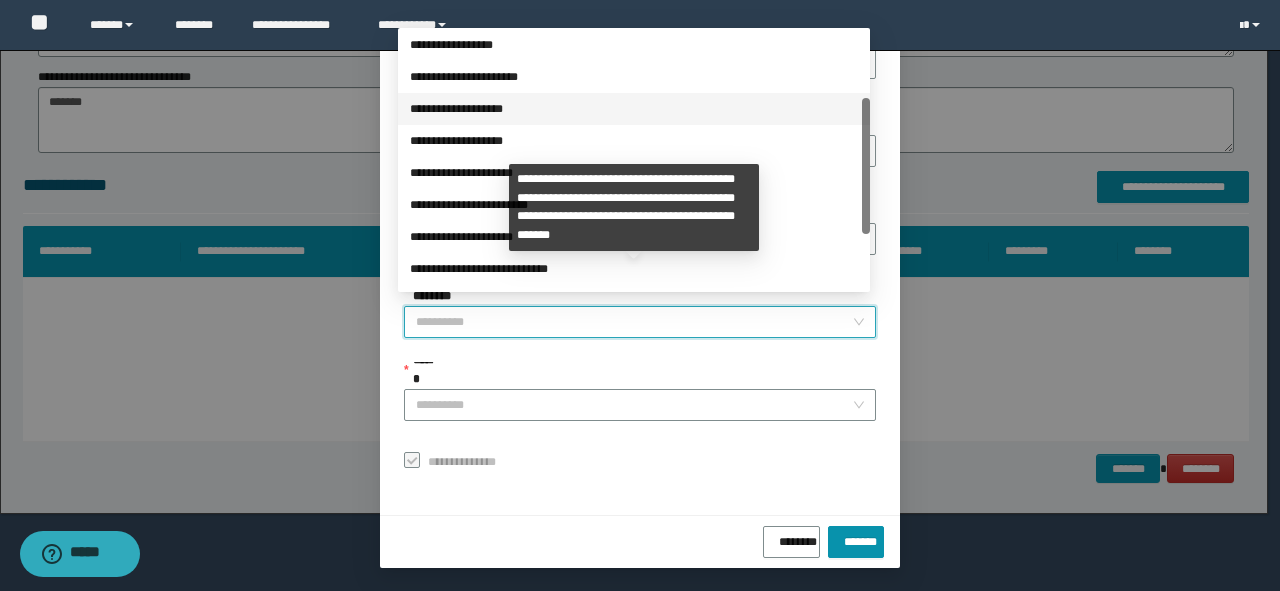 scroll, scrollTop: 124, scrollLeft: 0, axis: vertical 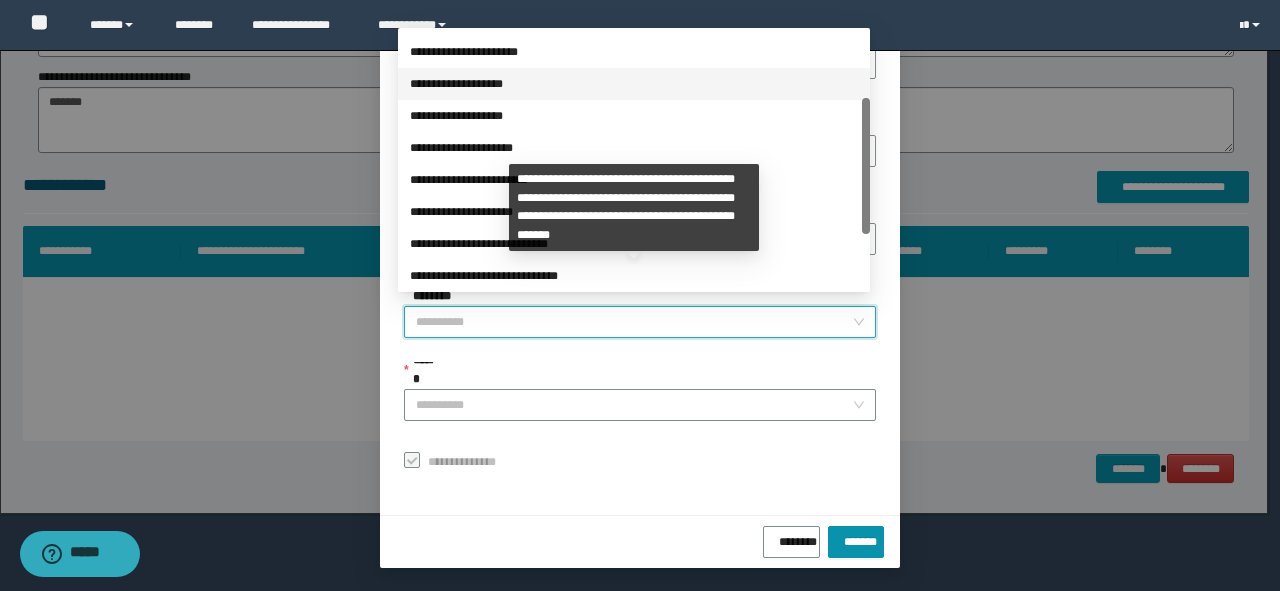 drag, startPoint x: 868, startPoint y: 147, endPoint x: 868, endPoint y: 213, distance: 66 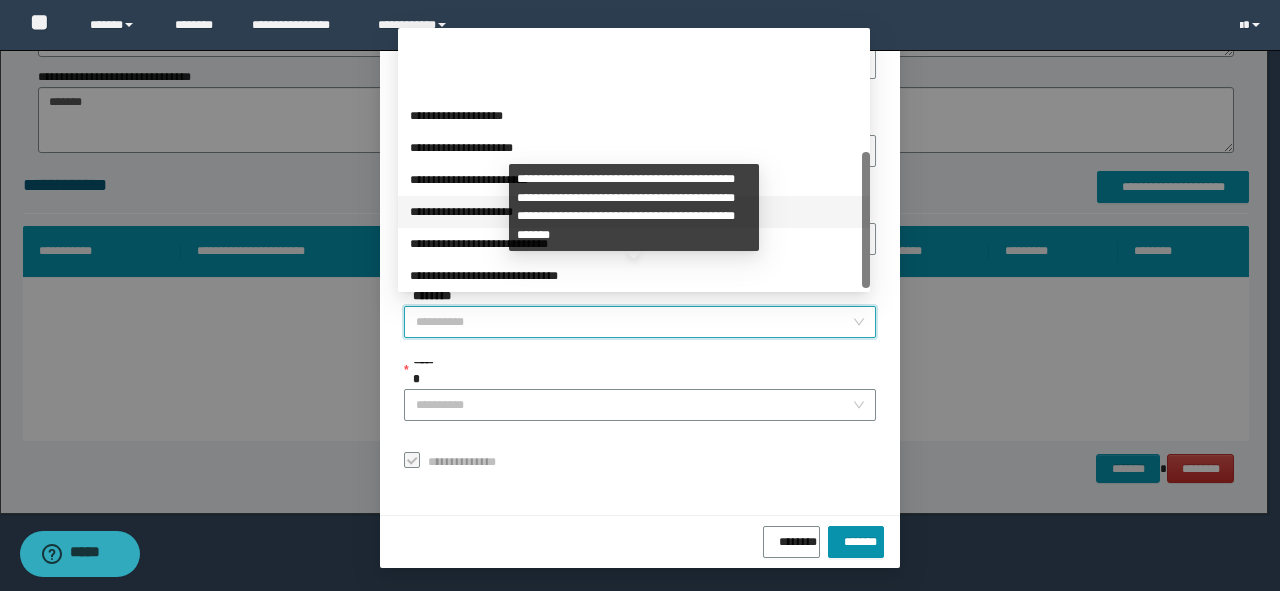 scroll, scrollTop: 224, scrollLeft: 0, axis: vertical 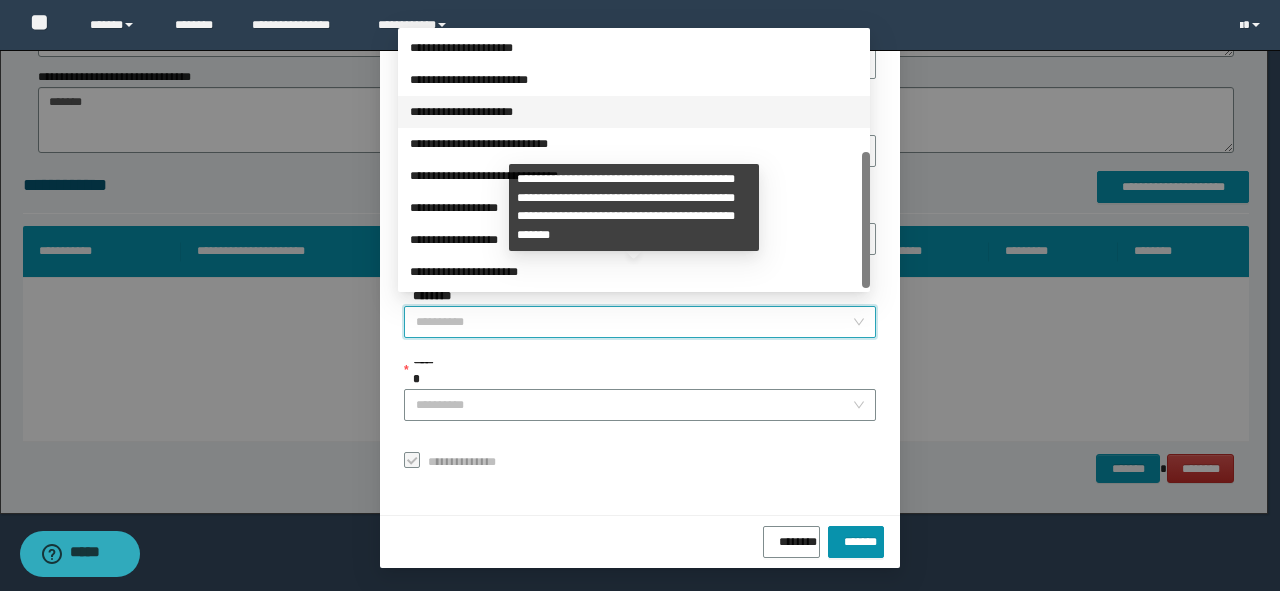 drag, startPoint x: 864, startPoint y: 215, endPoint x: 870, endPoint y: 272, distance: 57.31492 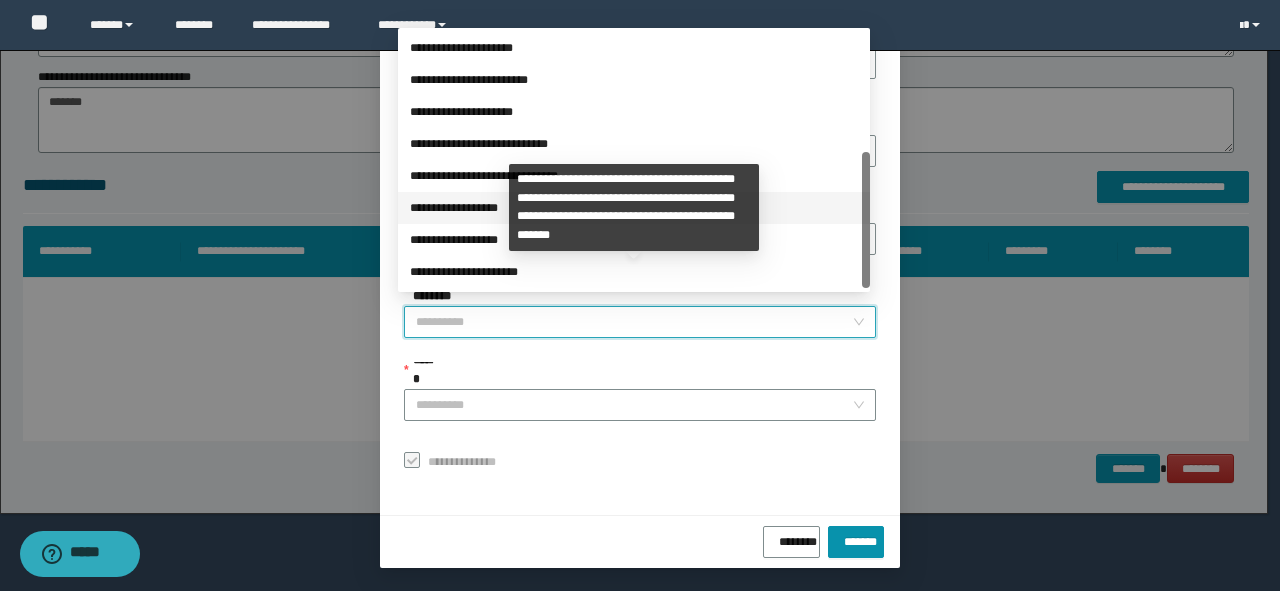 click on "**********" at bounding box center [634, 208] 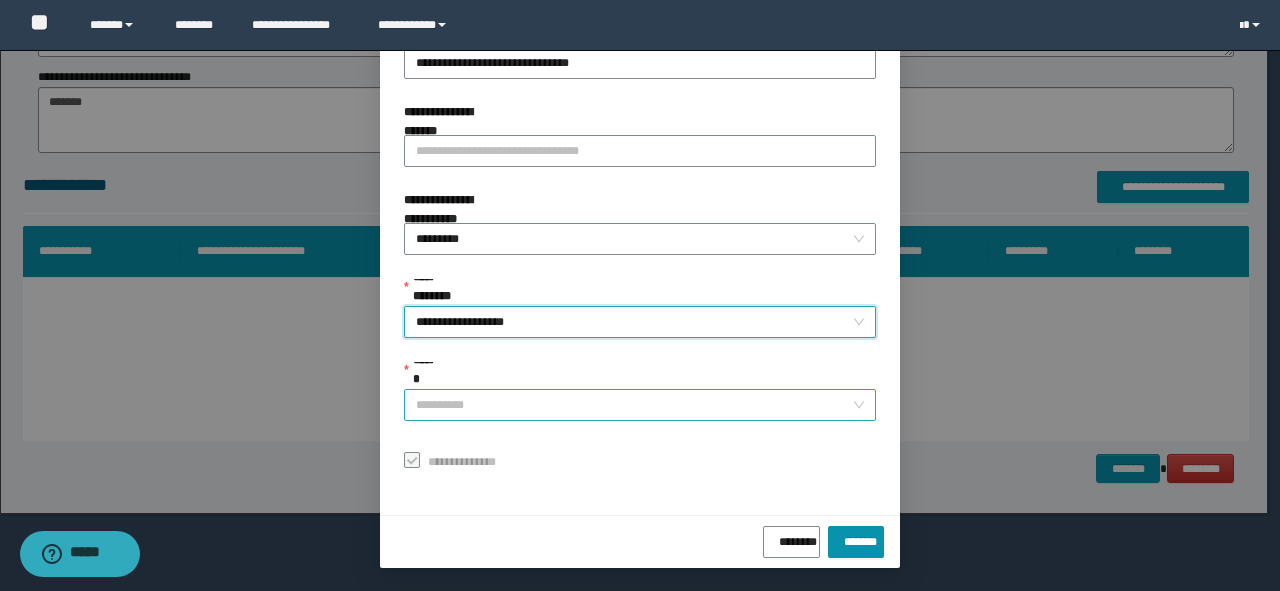 click on "******" at bounding box center (634, 405) 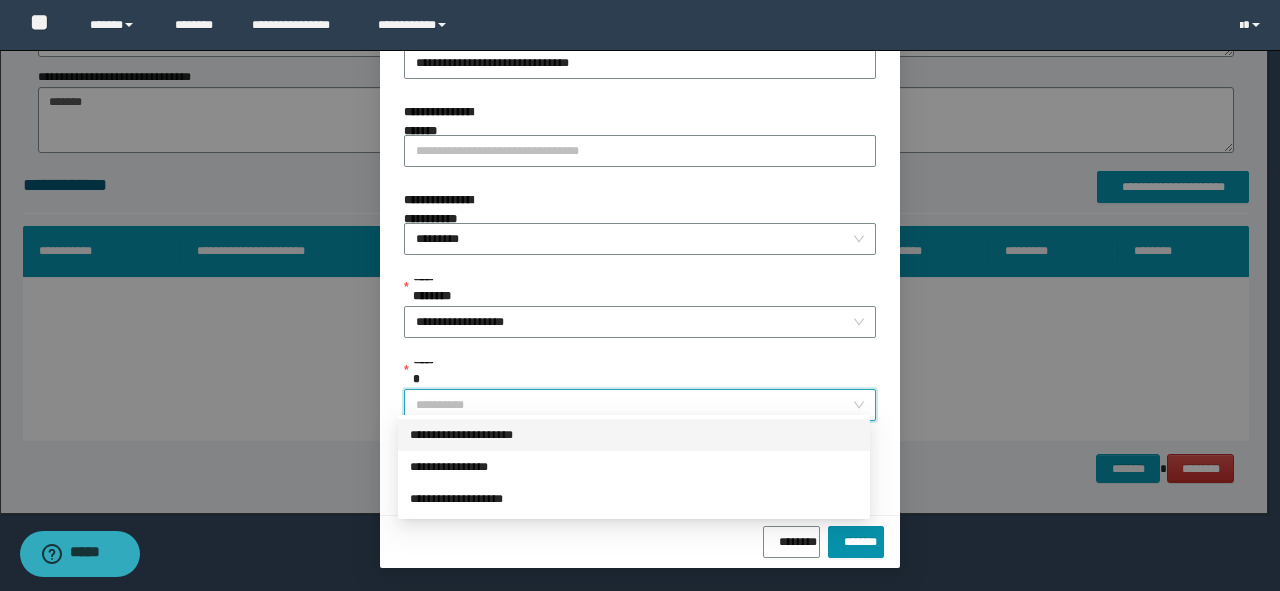 click on "**********" at bounding box center (634, 435) 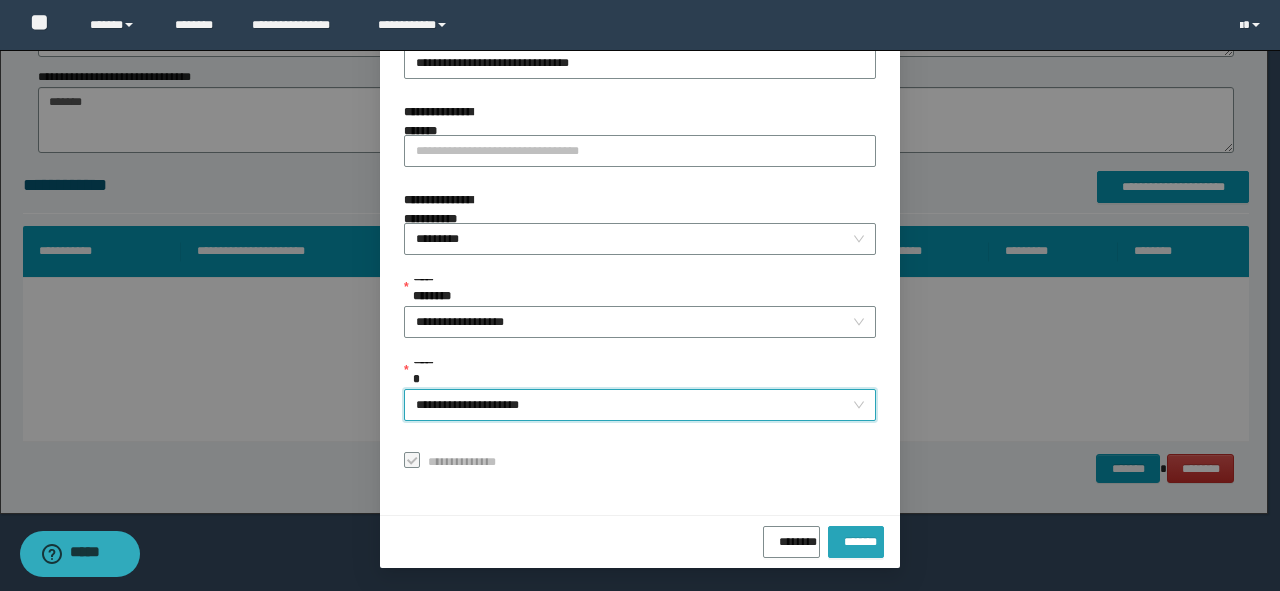 click on "*******" at bounding box center [856, 538] 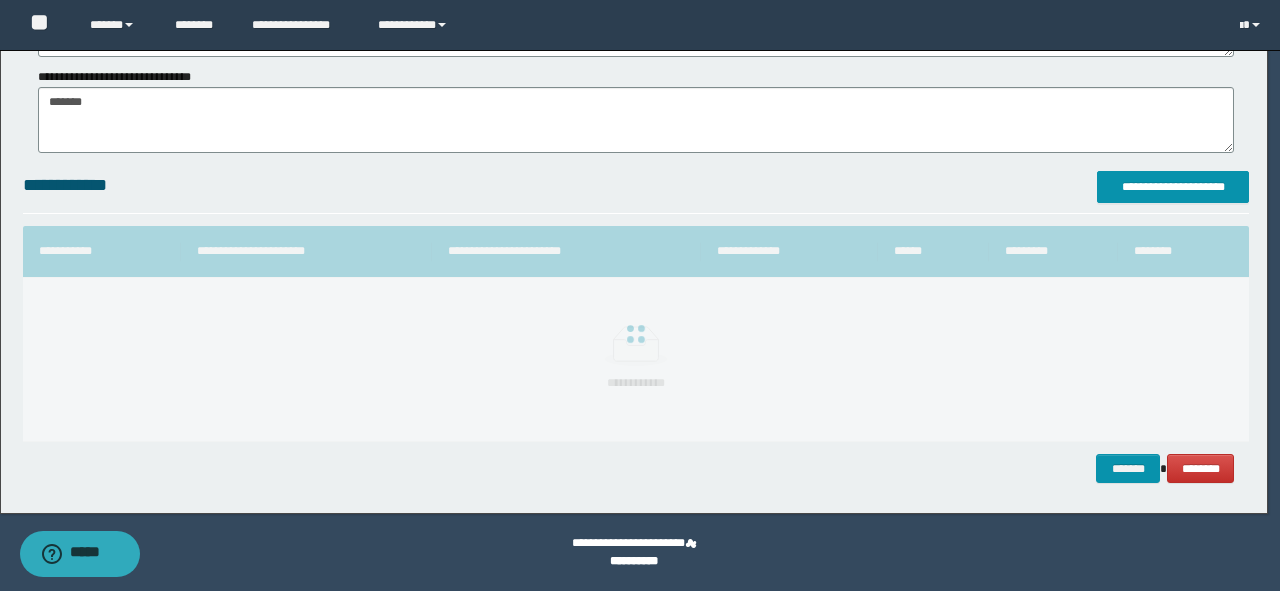 scroll, scrollTop: 112, scrollLeft: 0, axis: vertical 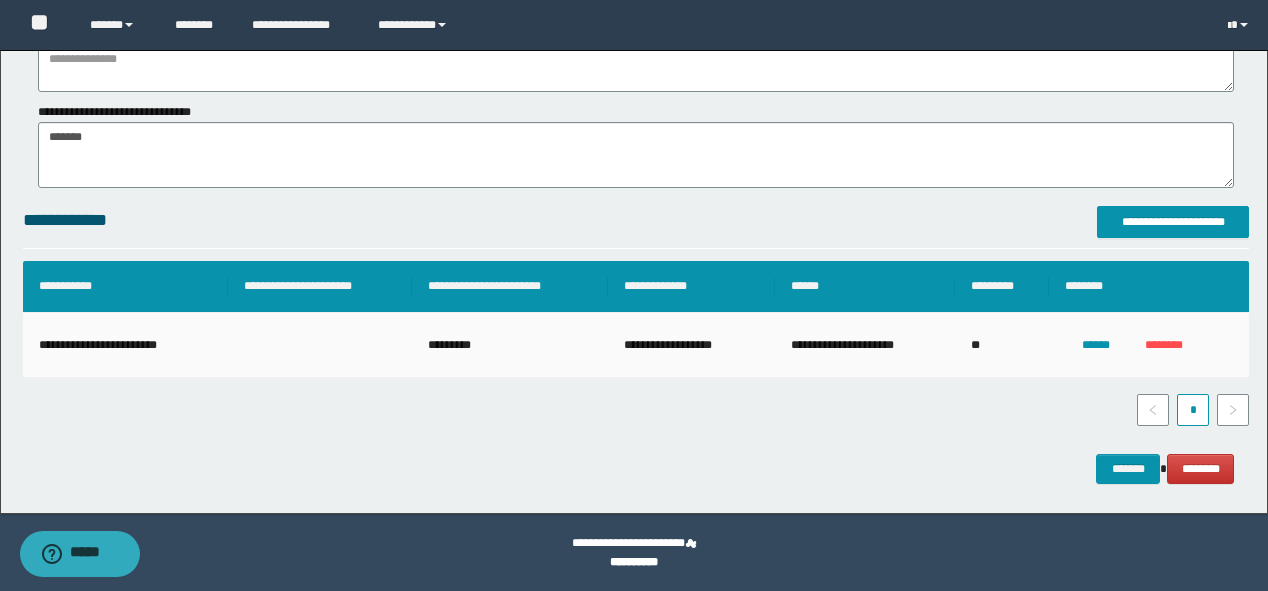 click on "*********" at bounding box center (510, 345) 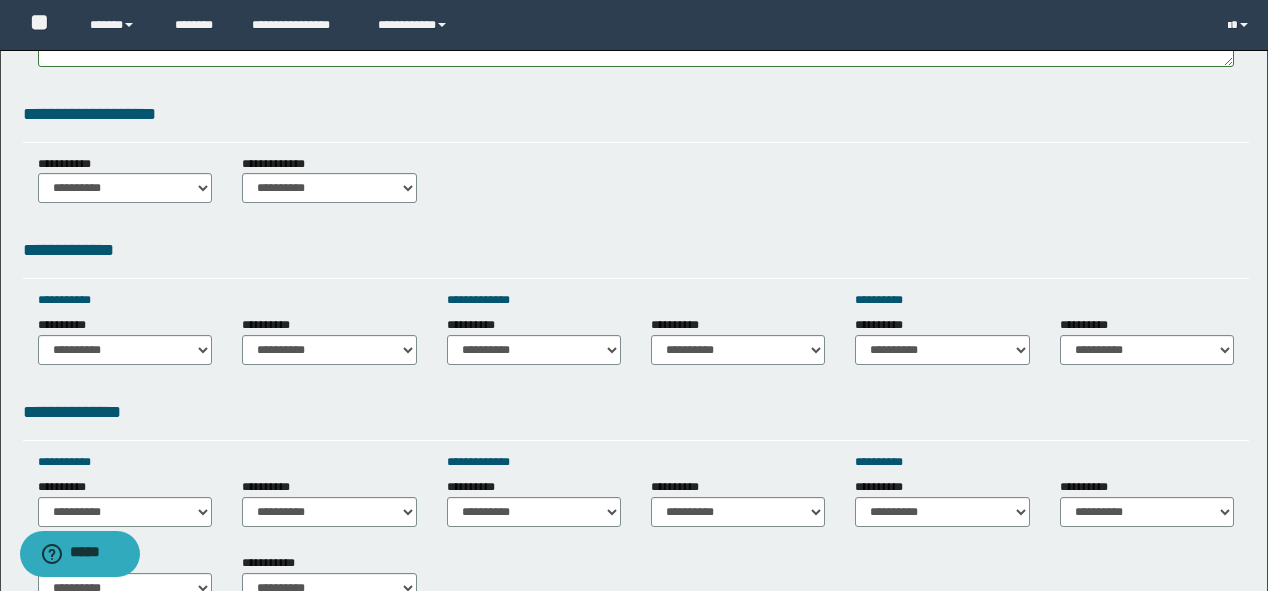 scroll, scrollTop: 560, scrollLeft: 0, axis: vertical 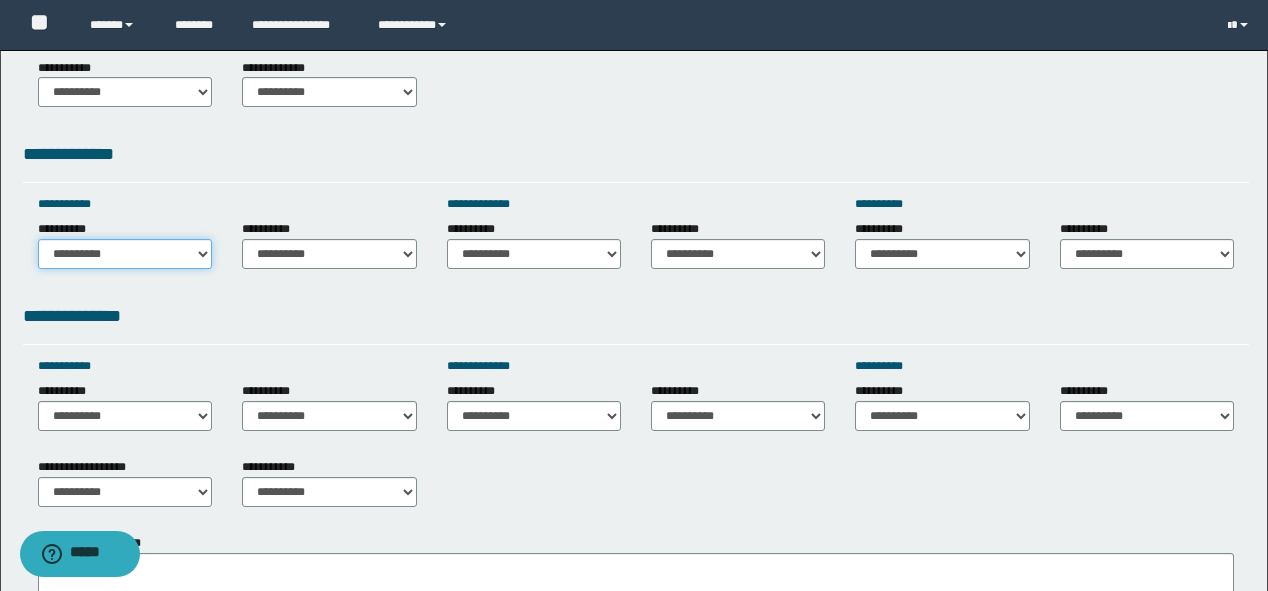 click on "**********" at bounding box center [125, 254] 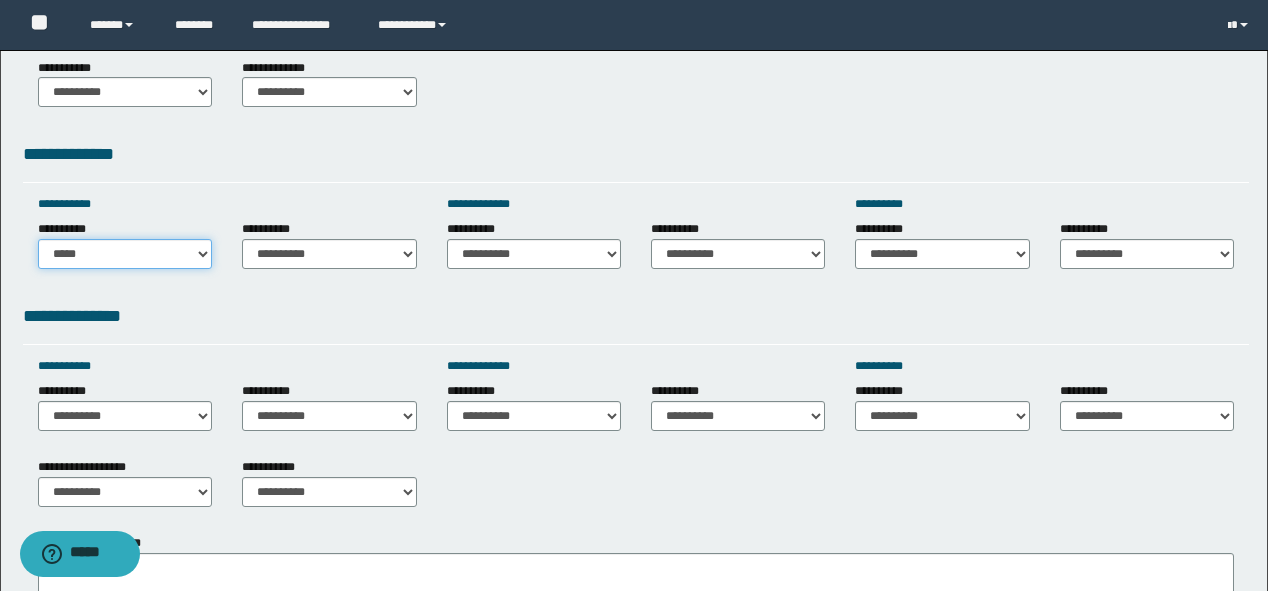 click on "**********" at bounding box center (125, 254) 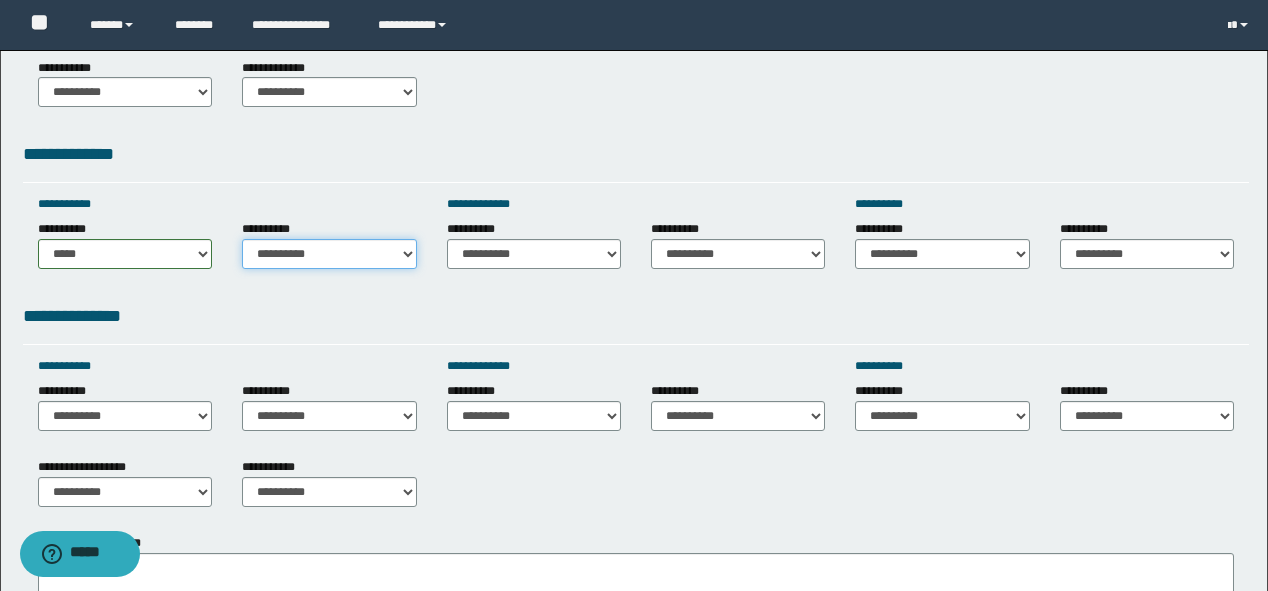click on "**********" at bounding box center [329, 254] 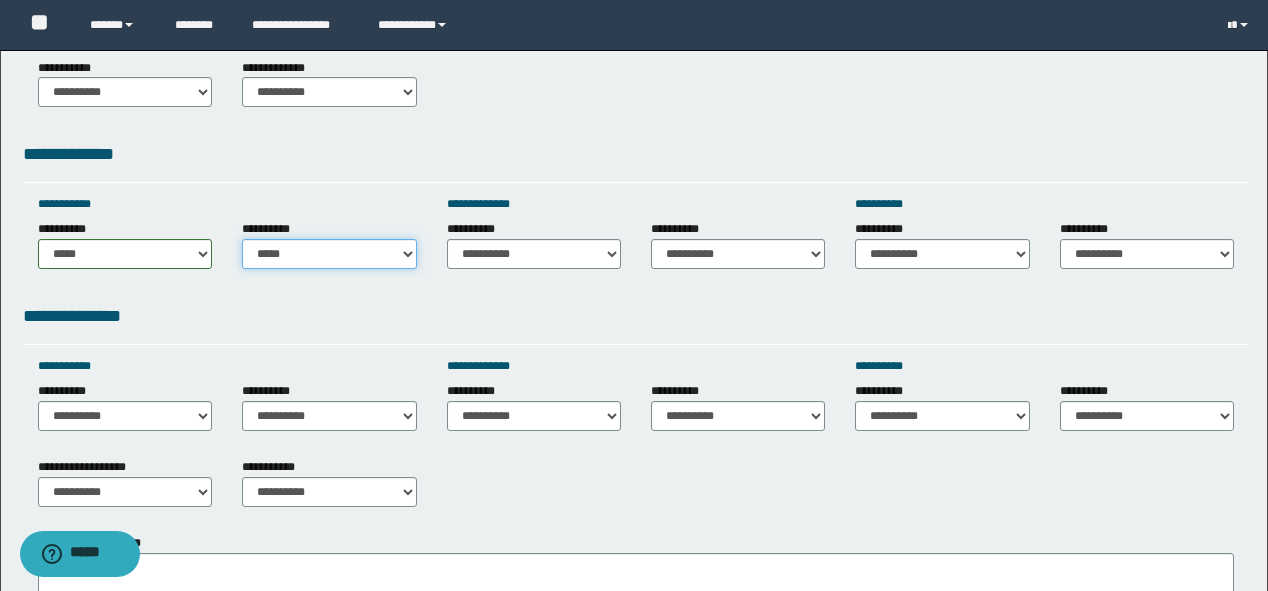 click on "**********" at bounding box center [329, 254] 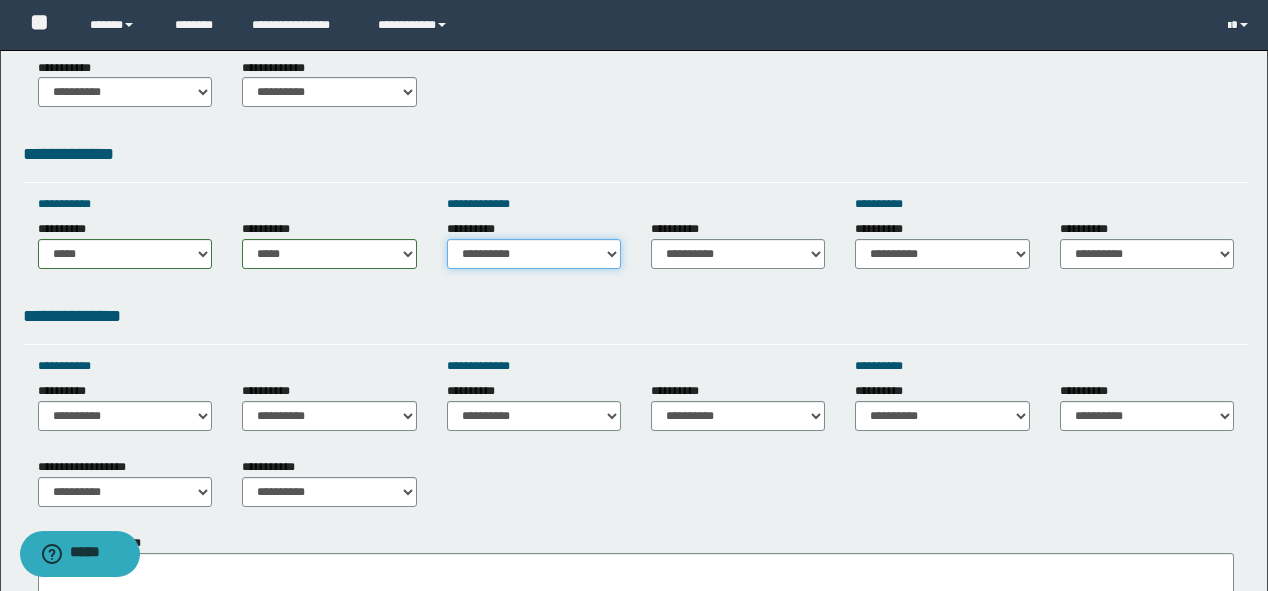 click on "**********" at bounding box center [534, 254] 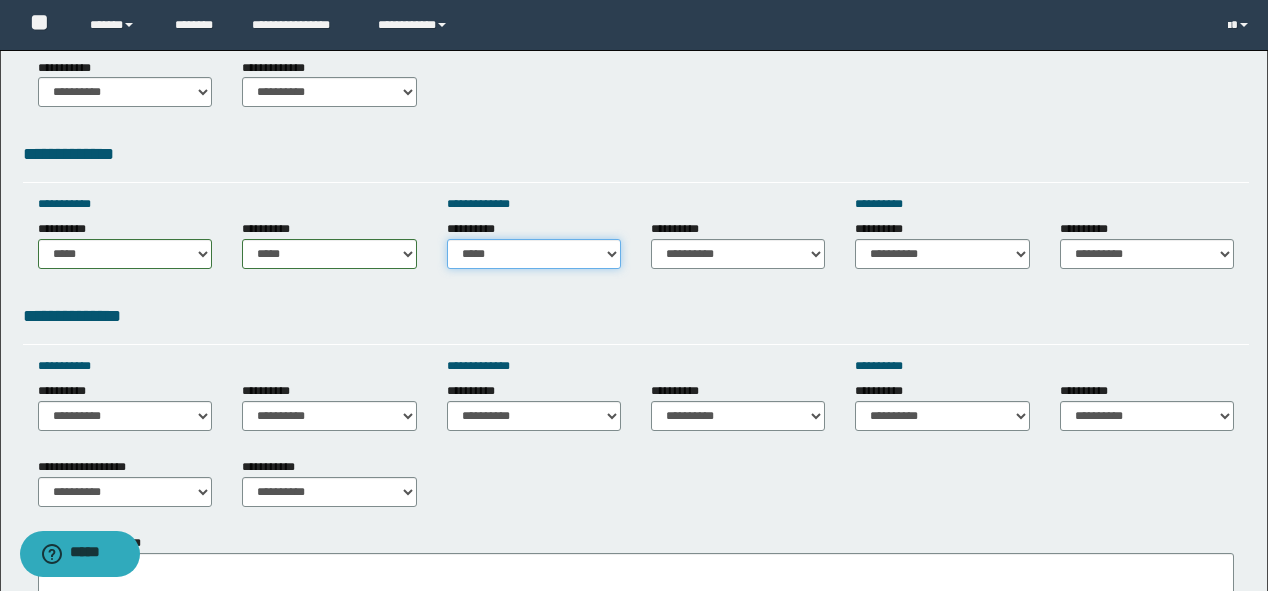 click on "**********" at bounding box center (534, 254) 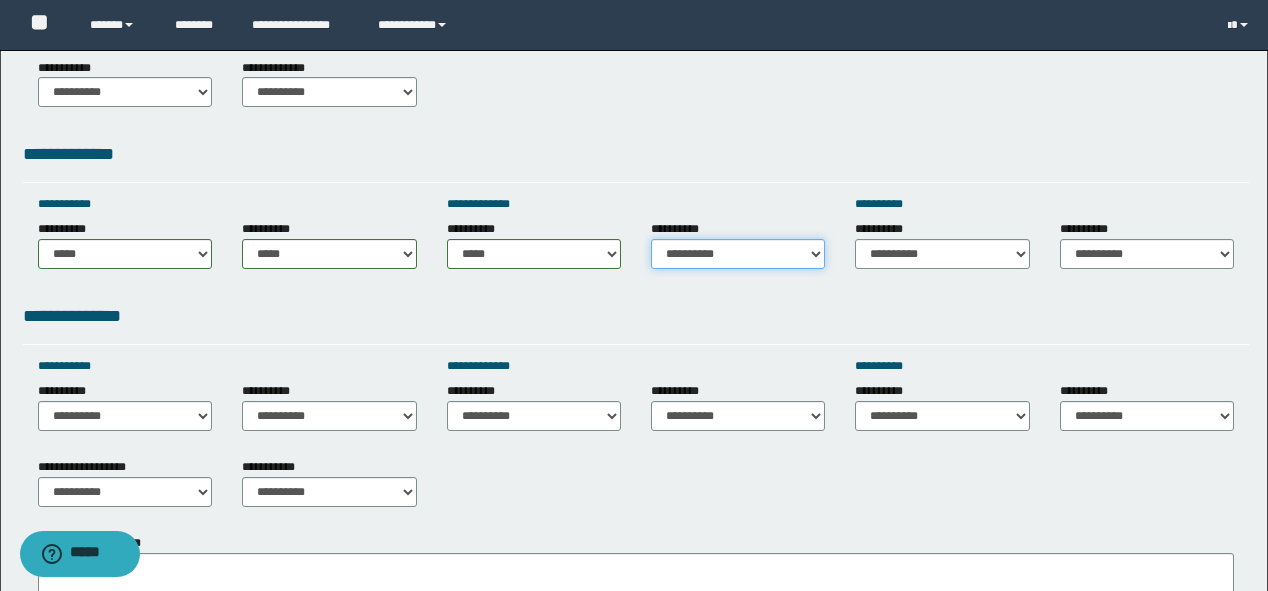 click on "**********" at bounding box center [738, 254] 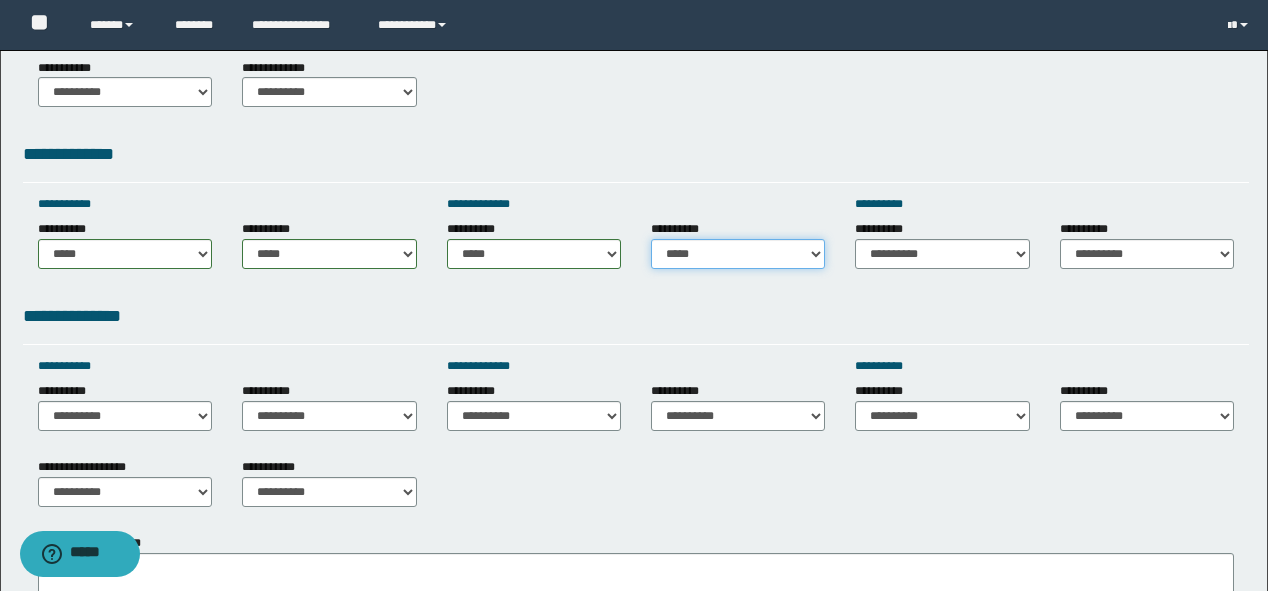 click on "**********" at bounding box center [738, 254] 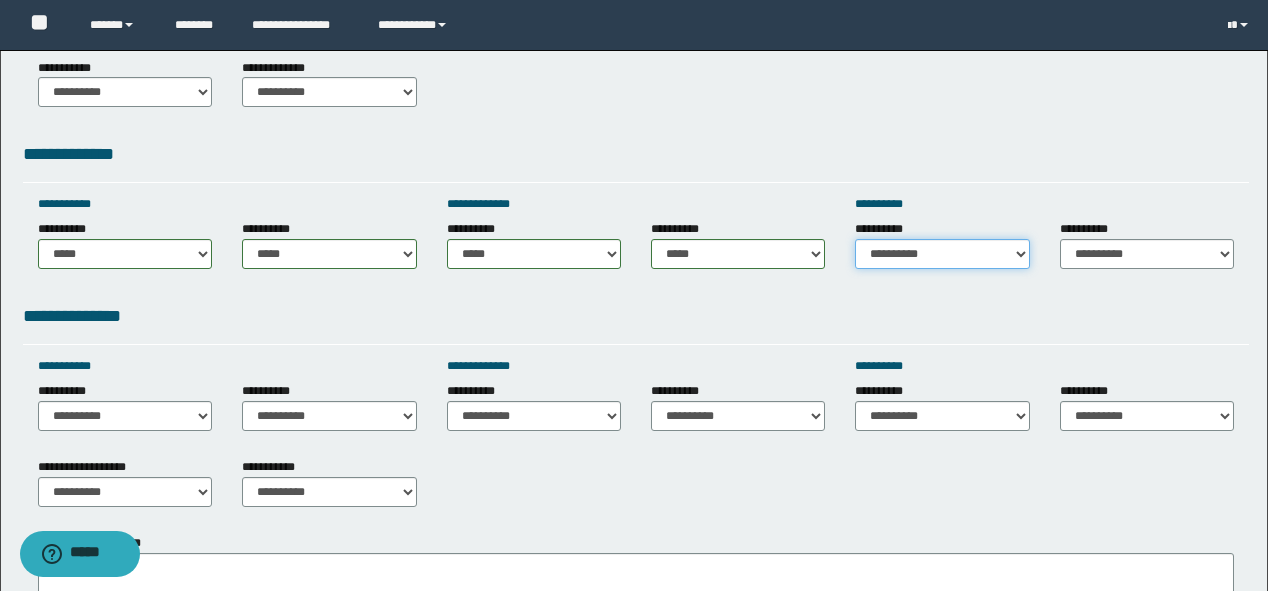 click on "**********" at bounding box center [942, 254] 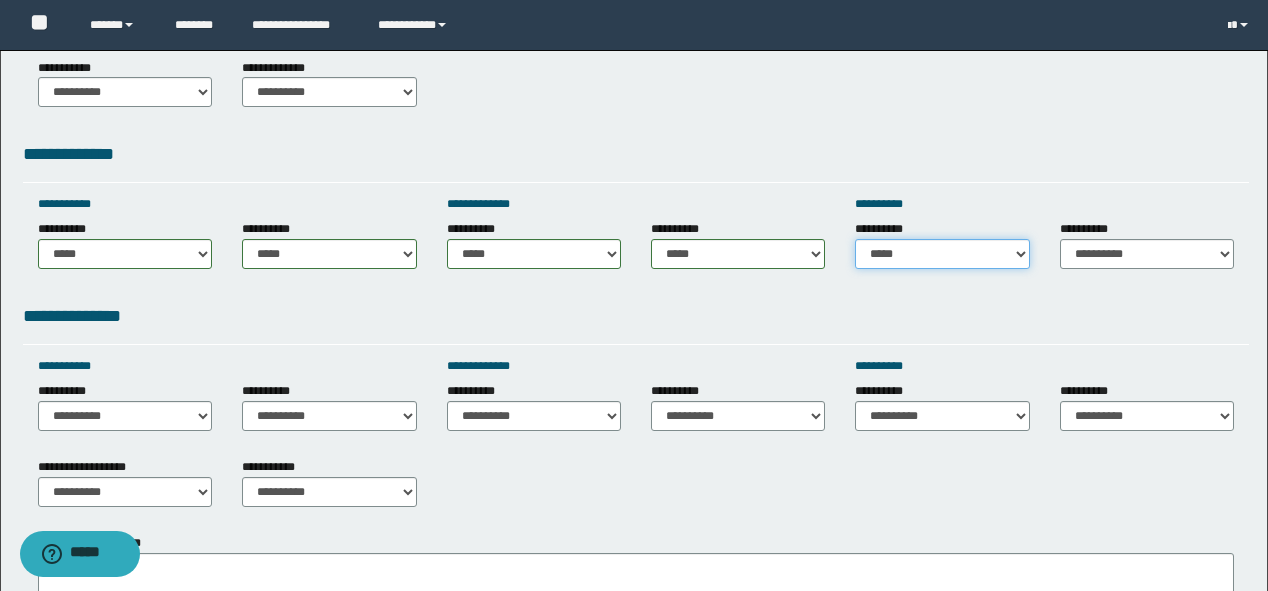 click on "**********" at bounding box center (942, 254) 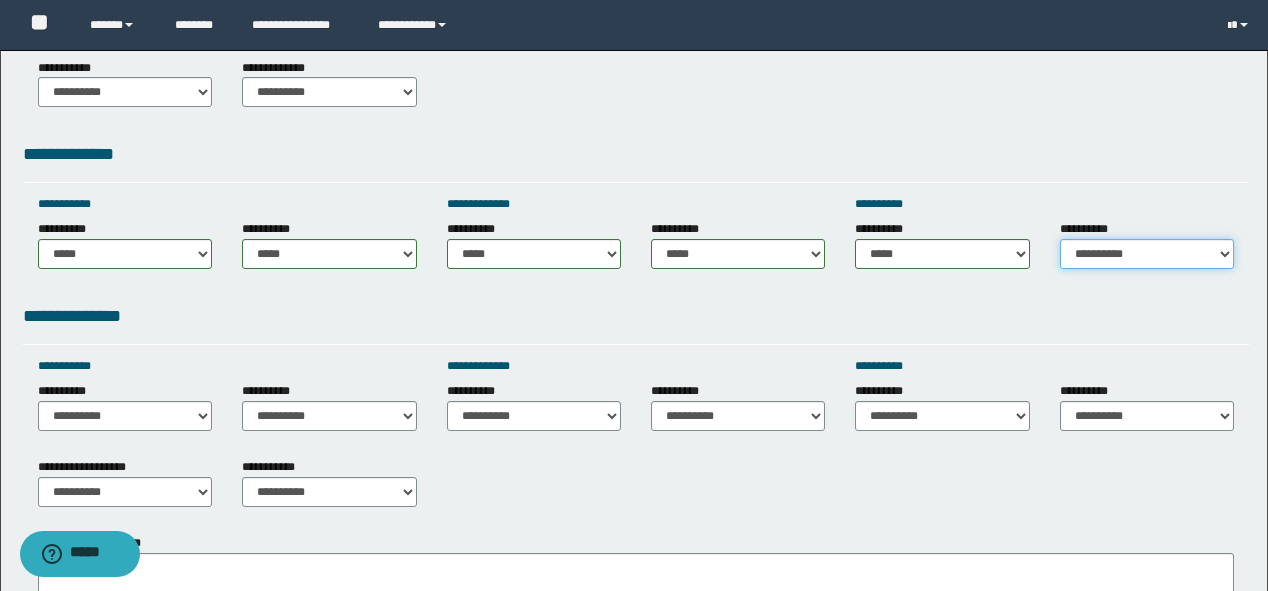 click on "**********" at bounding box center [1147, 254] 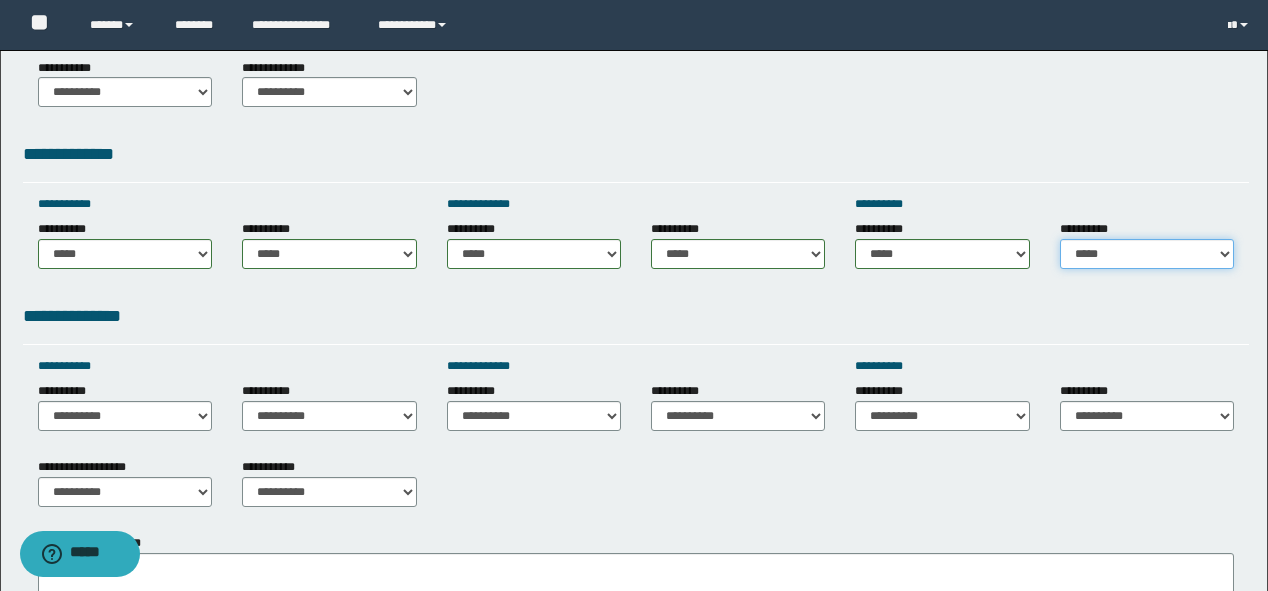 click on "**********" at bounding box center (1147, 254) 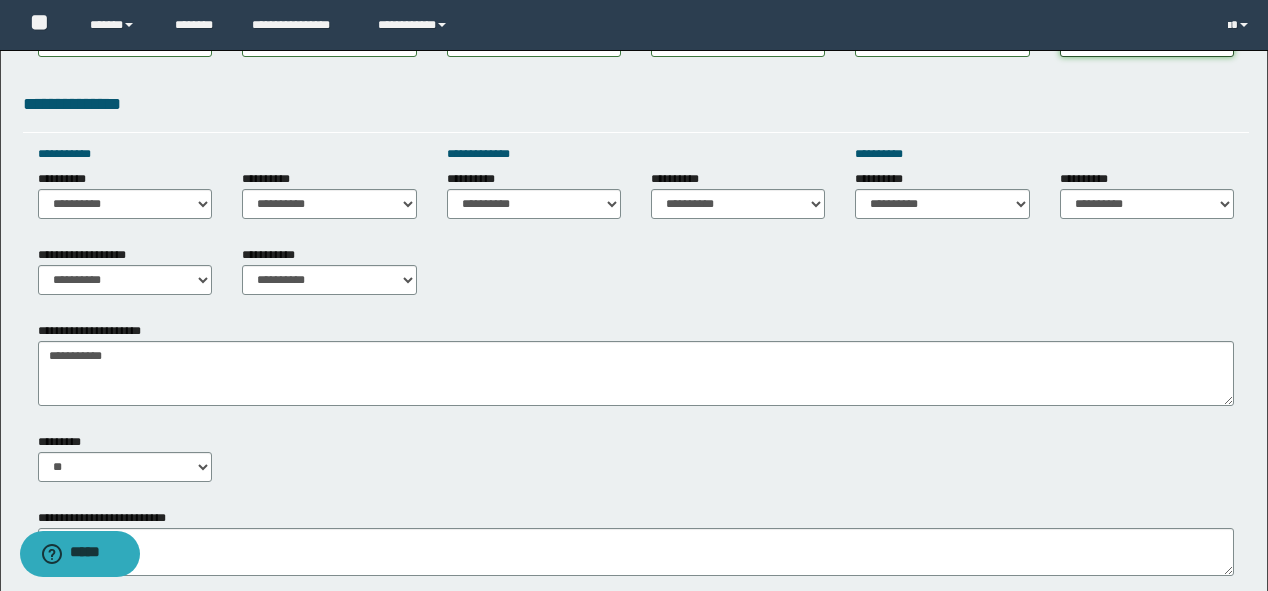 scroll, scrollTop: 800, scrollLeft: 0, axis: vertical 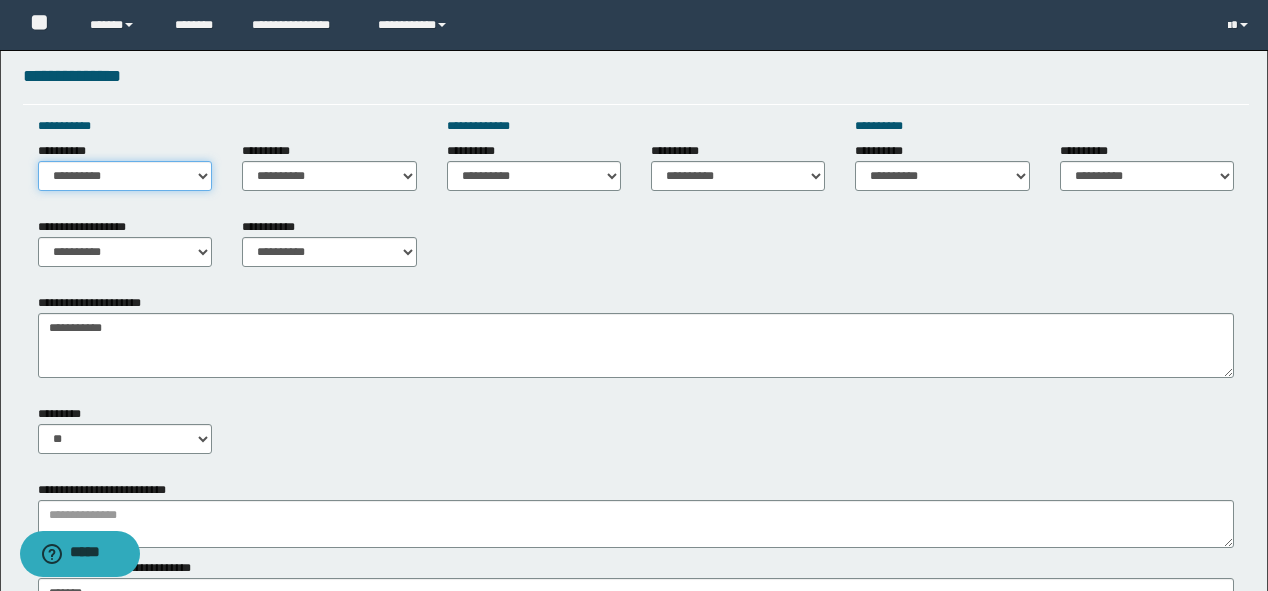 click on "**********" at bounding box center [125, 176] 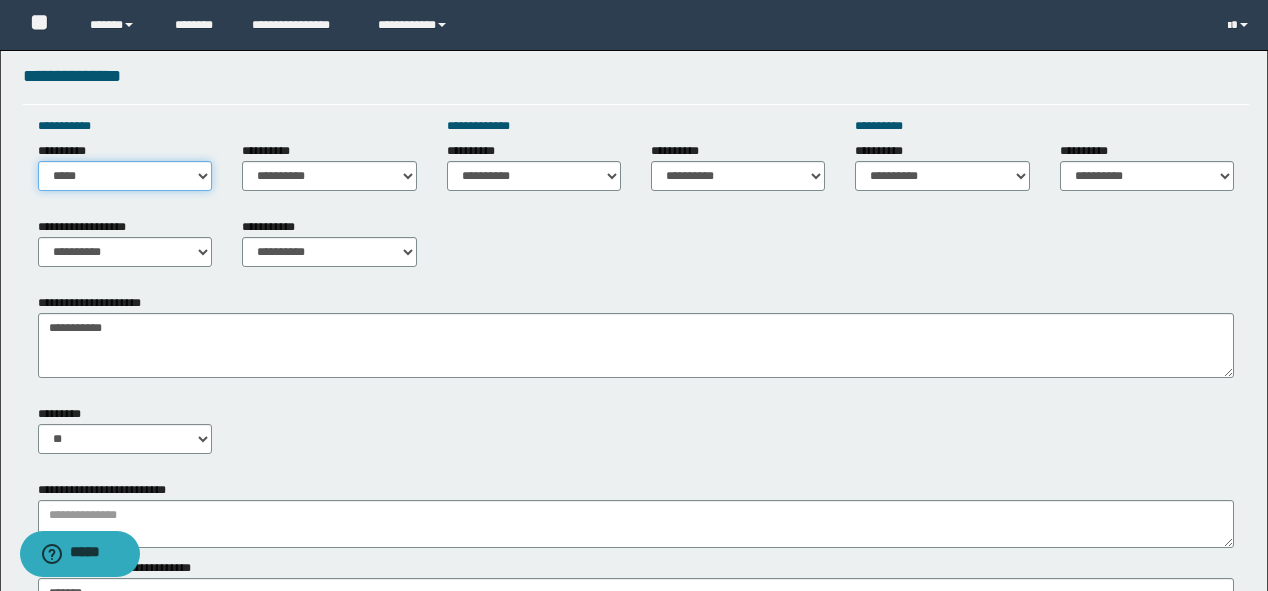 click on "**********" at bounding box center [125, 176] 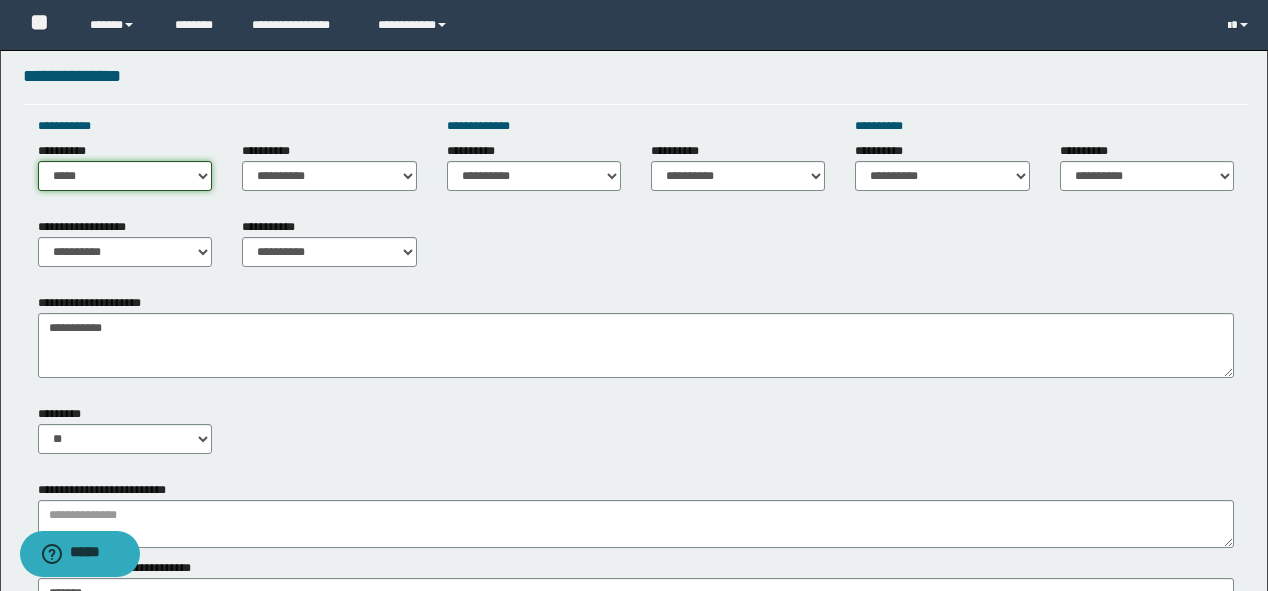 click on "**********" at bounding box center [125, 176] 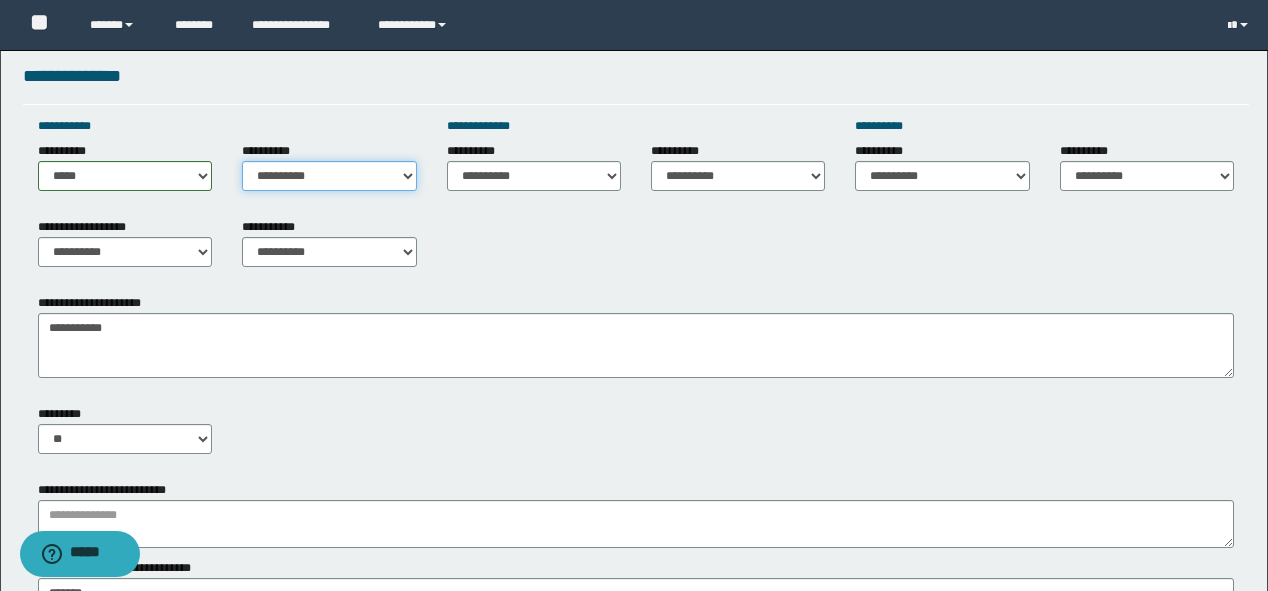 click on "**********" at bounding box center [329, 176] 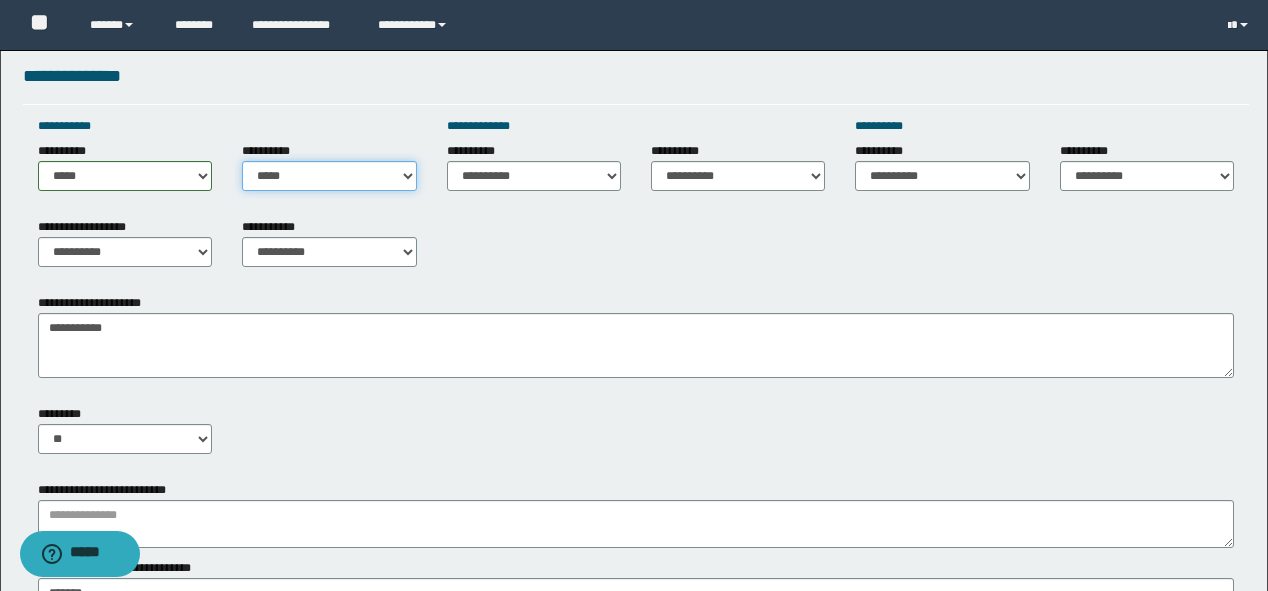 click on "**********" at bounding box center (329, 176) 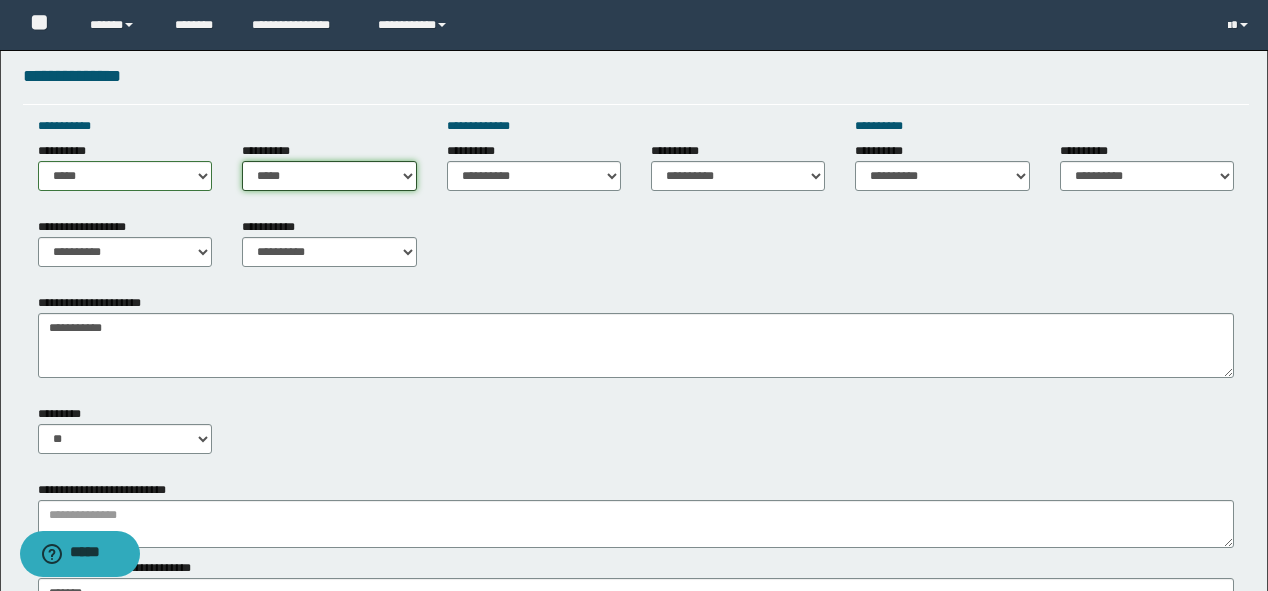 click on "**********" at bounding box center (329, 176) 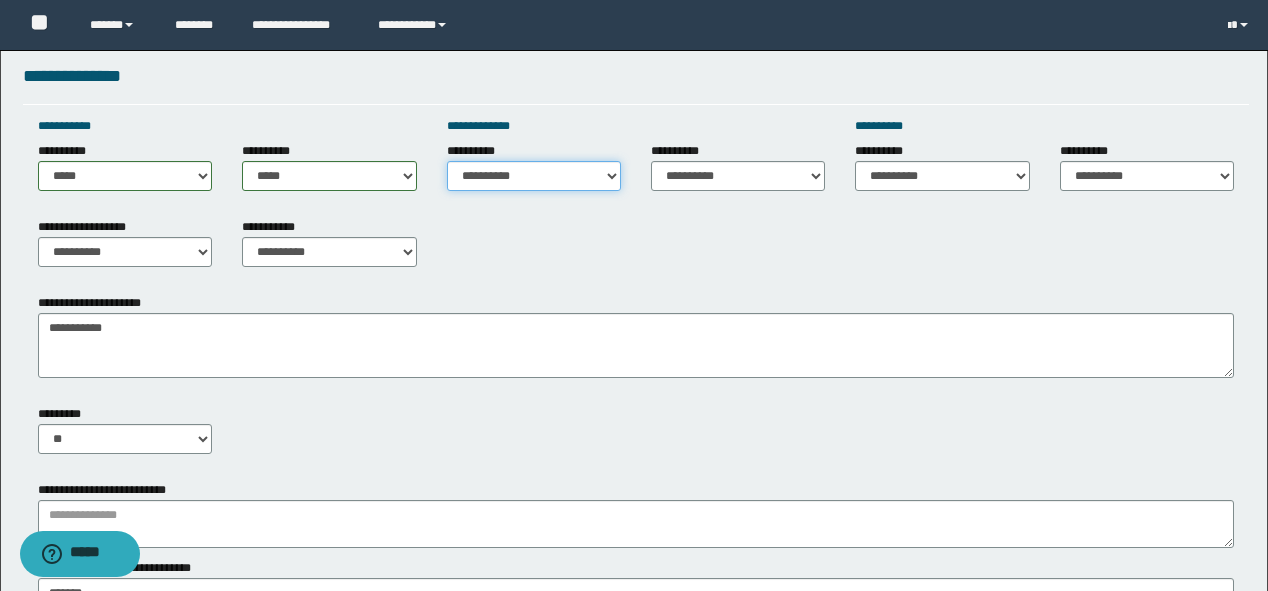 click on "**********" at bounding box center (534, 176) 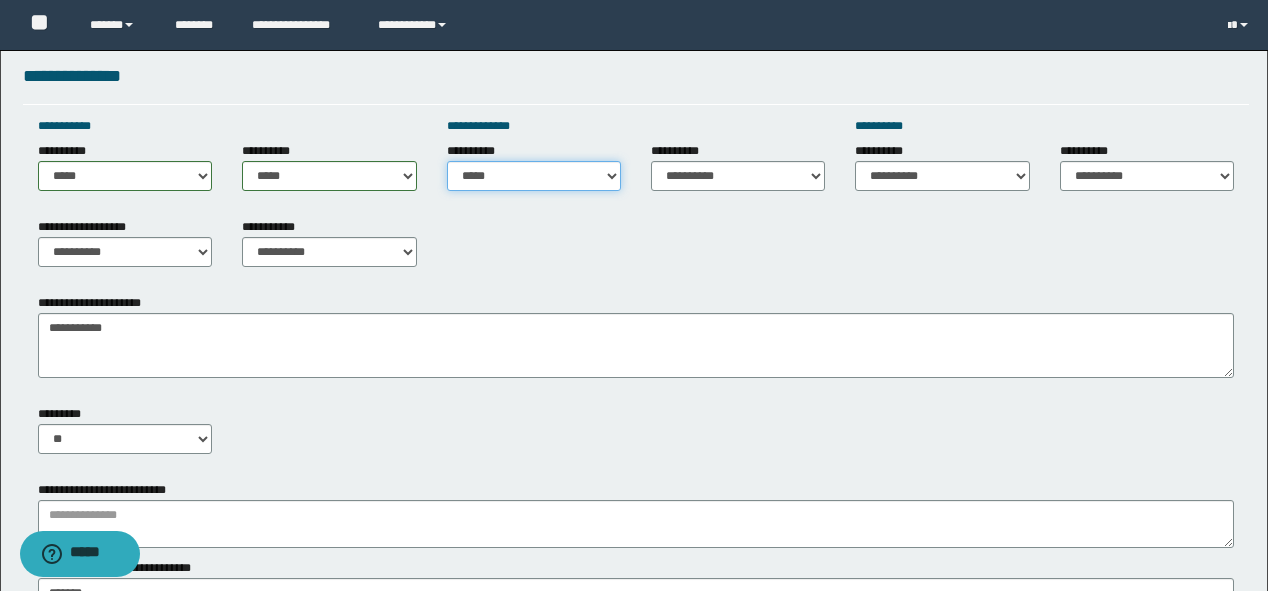click on "**********" at bounding box center (534, 176) 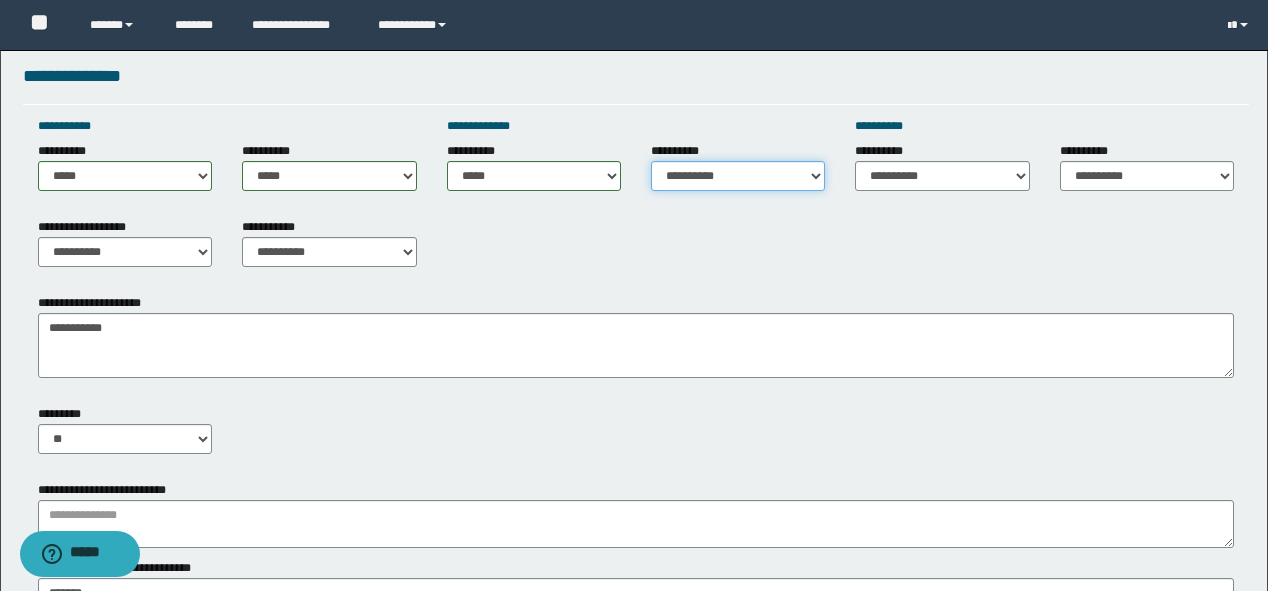 click on "**********" at bounding box center [738, 176] 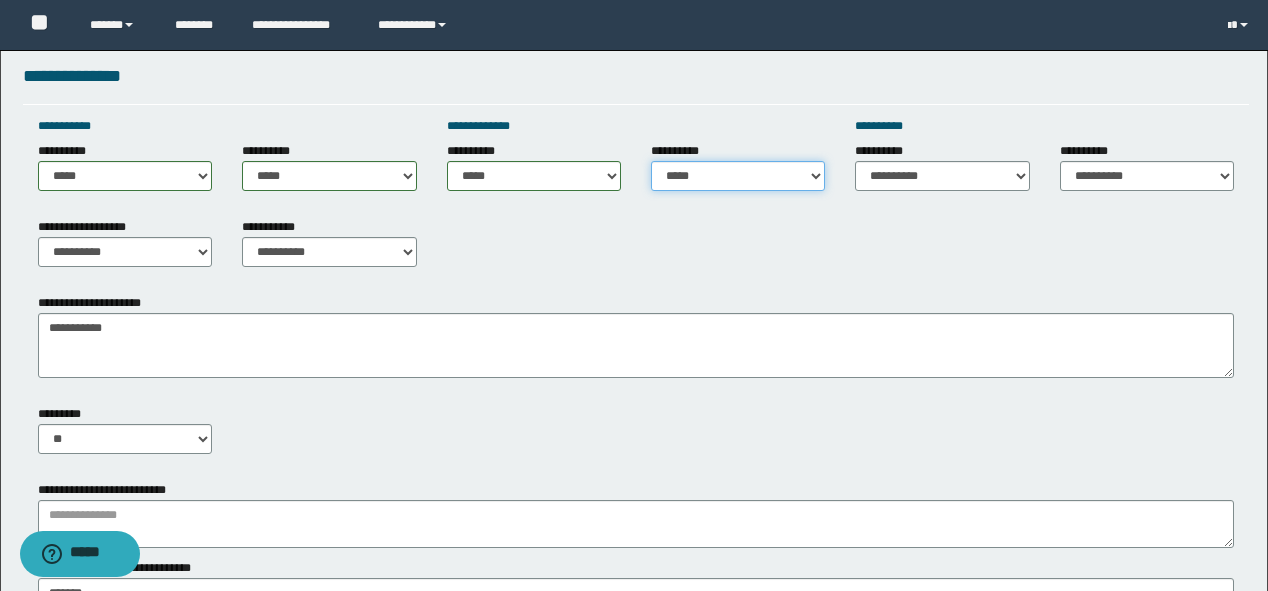 click on "**********" at bounding box center [738, 176] 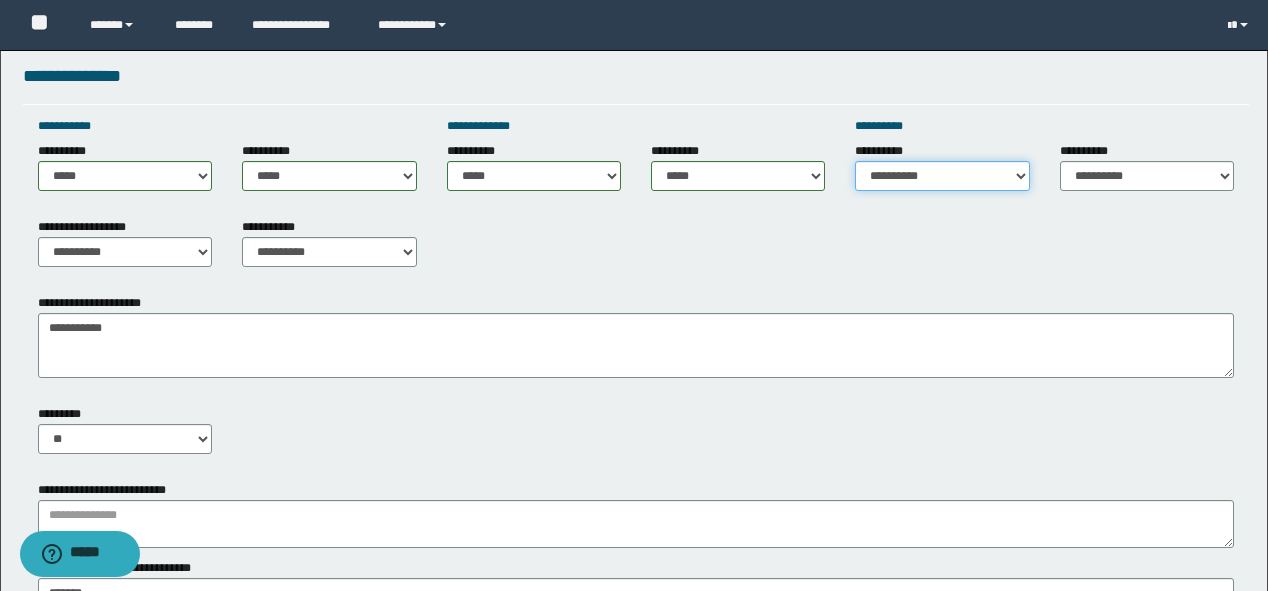 click on "**********" at bounding box center (942, 176) 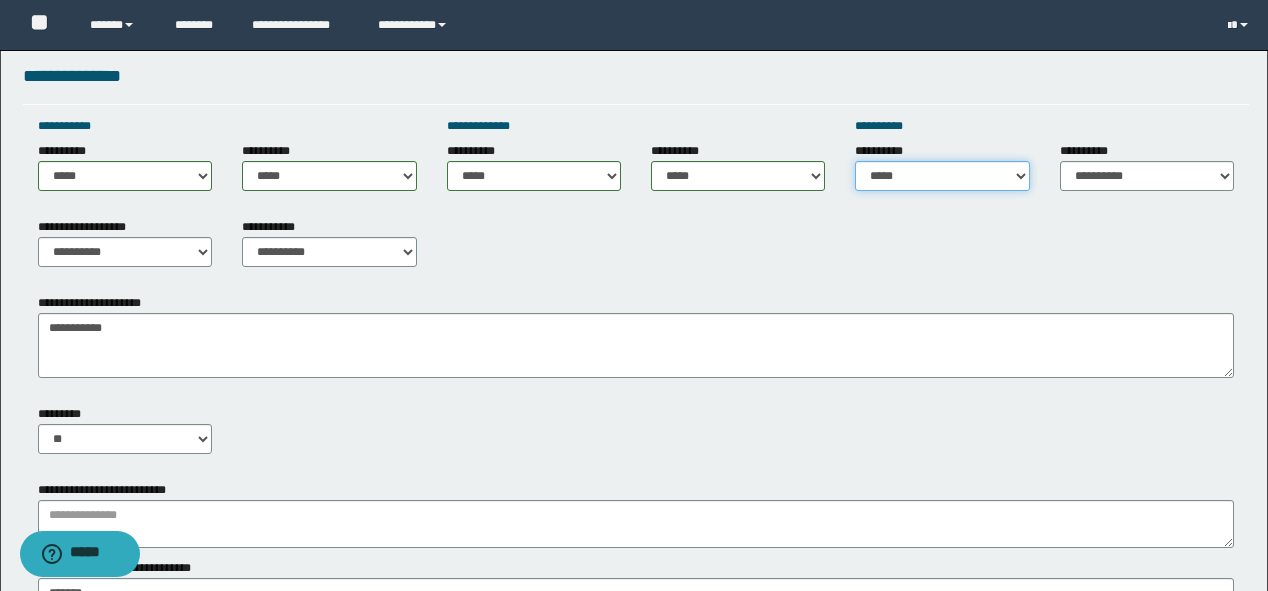 click on "**********" at bounding box center [942, 176] 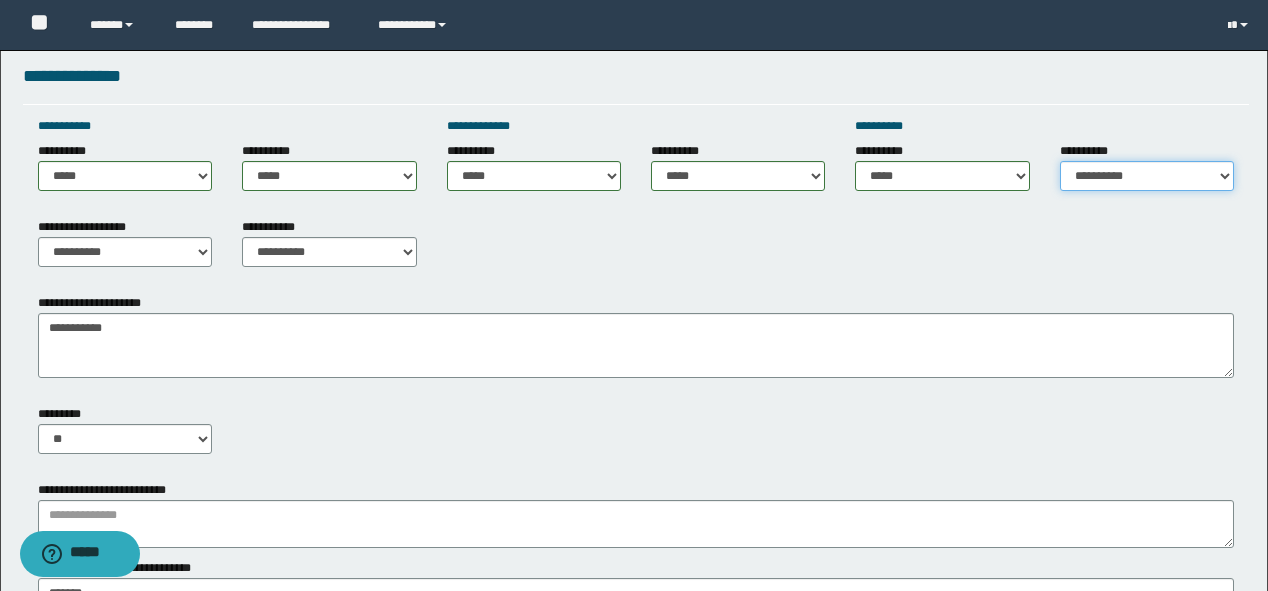 click on "**********" at bounding box center [1147, 176] 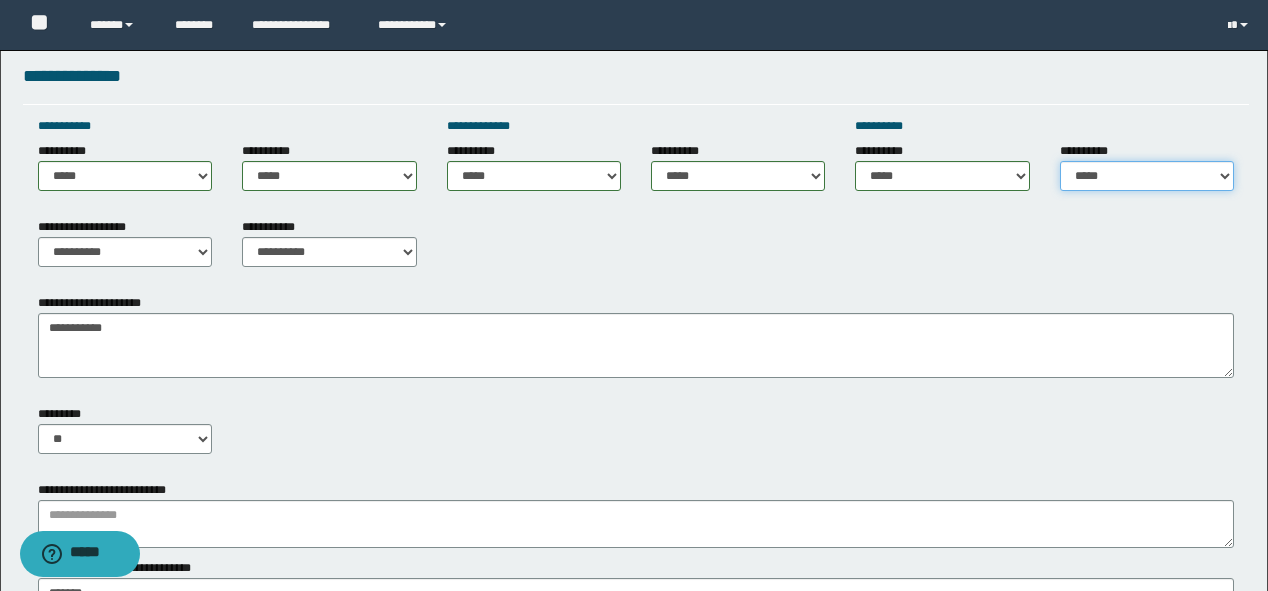 click on "**********" at bounding box center [1147, 176] 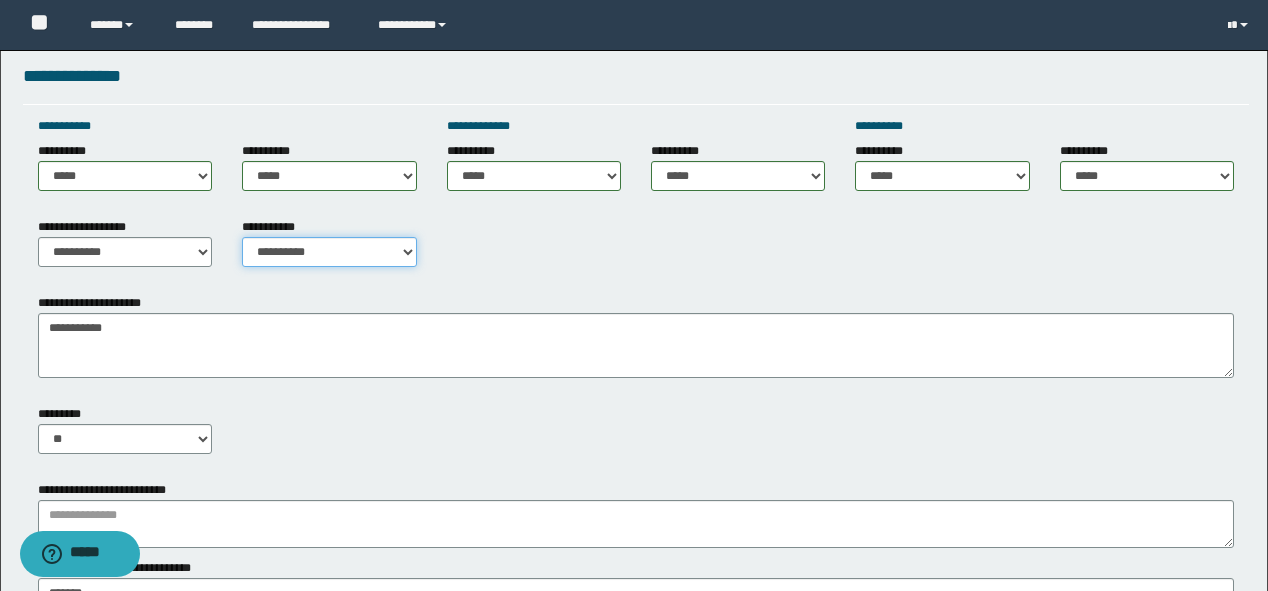 click on "**********" at bounding box center [329, 252] 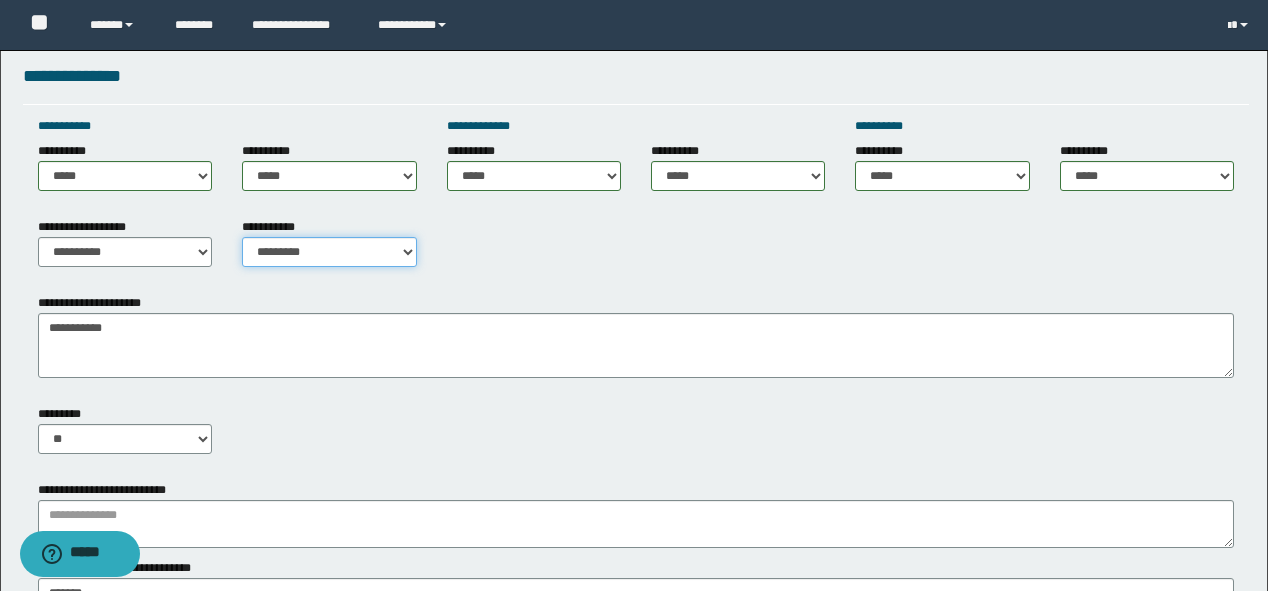 click on "**********" at bounding box center [329, 252] 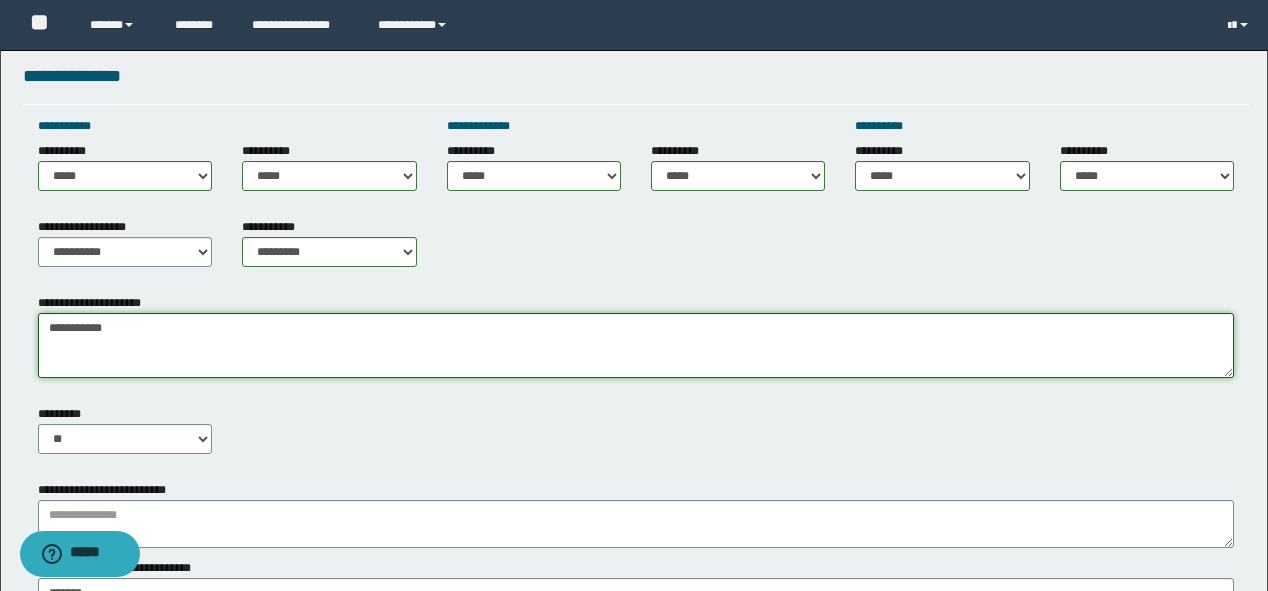 drag, startPoint x: 135, startPoint y: 328, endPoint x: 36, endPoint y: 336, distance: 99.32271 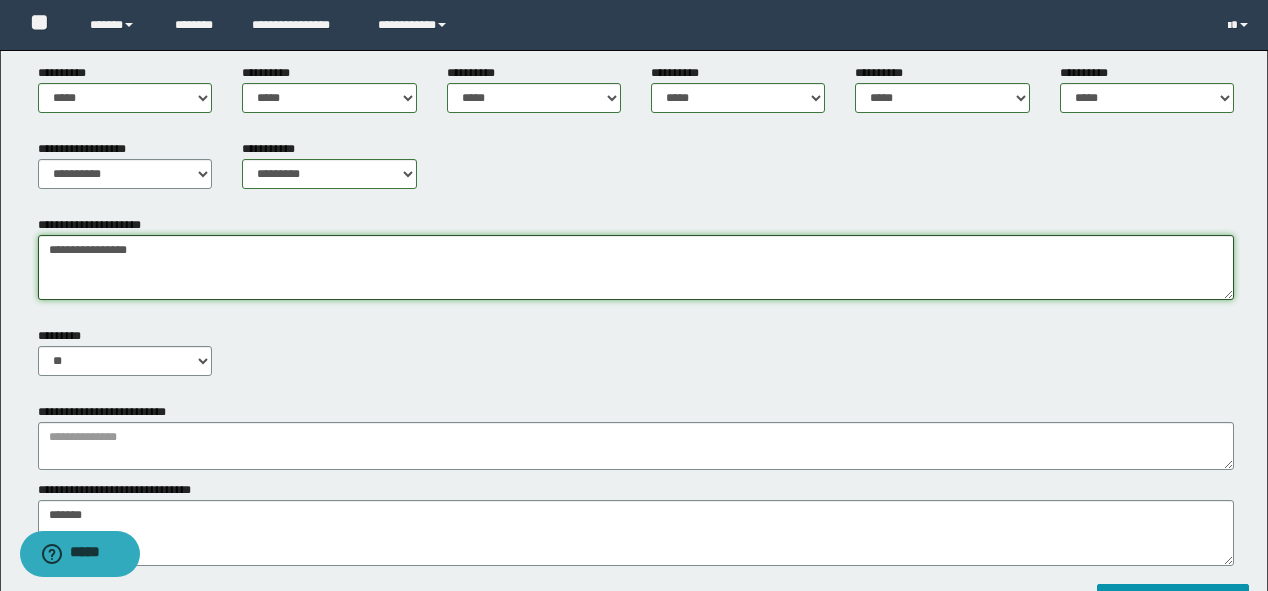 scroll, scrollTop: 960, scrollLeft: 0, axis: vertical 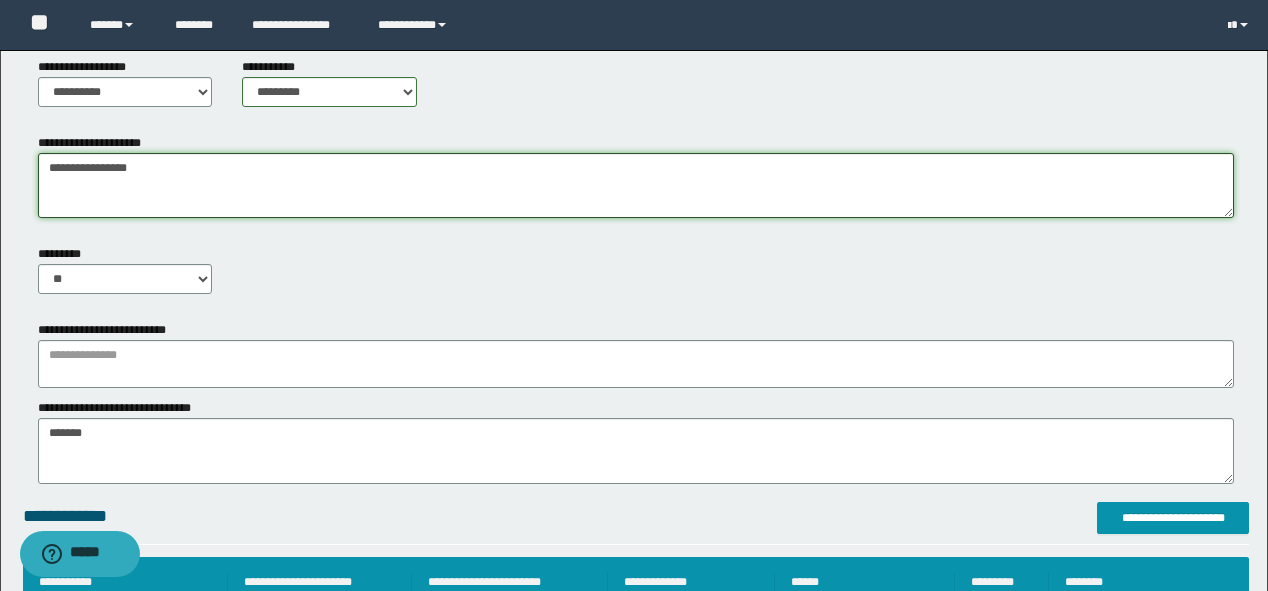 type on "**********" 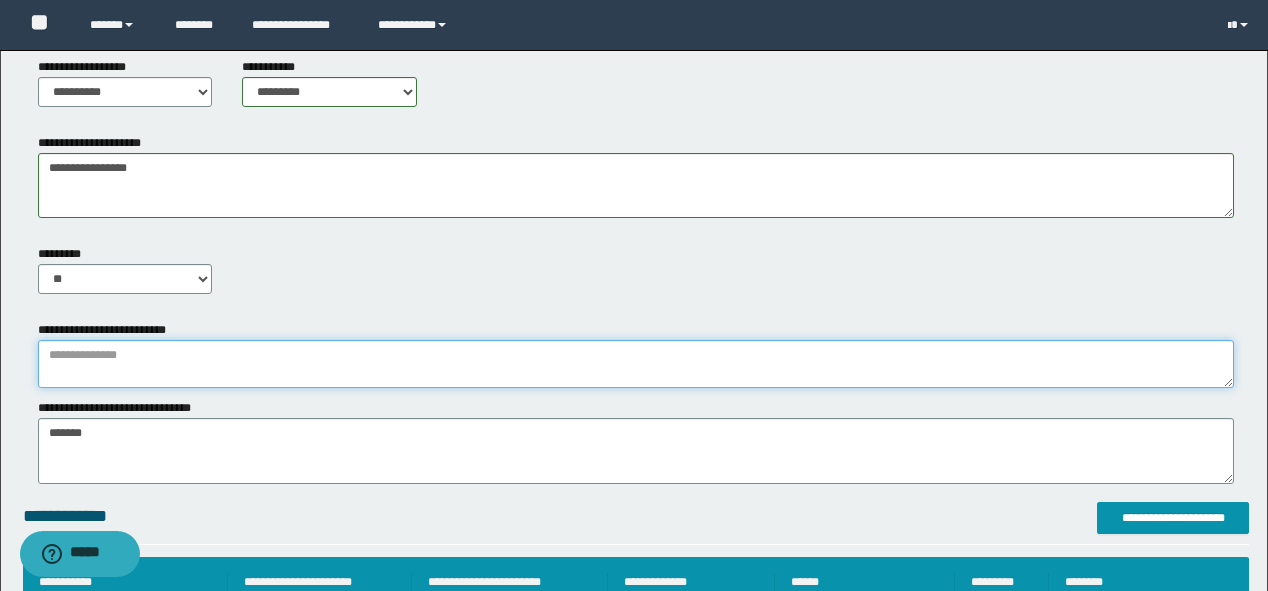 click at bounding box center [636, 364] 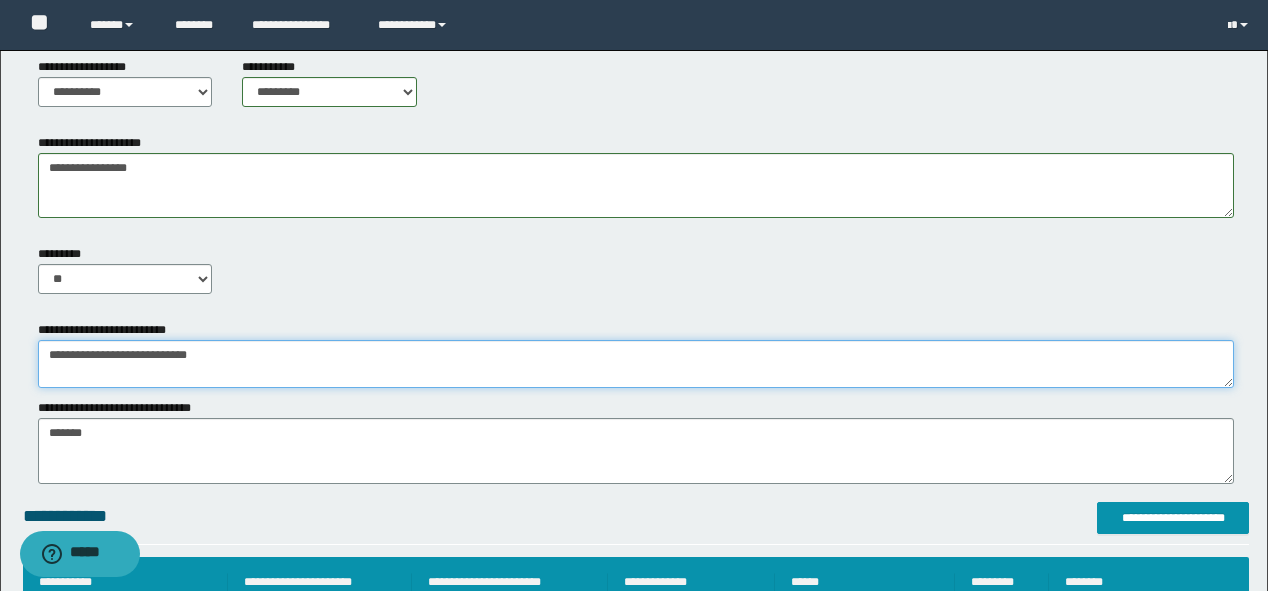 type on "**********" 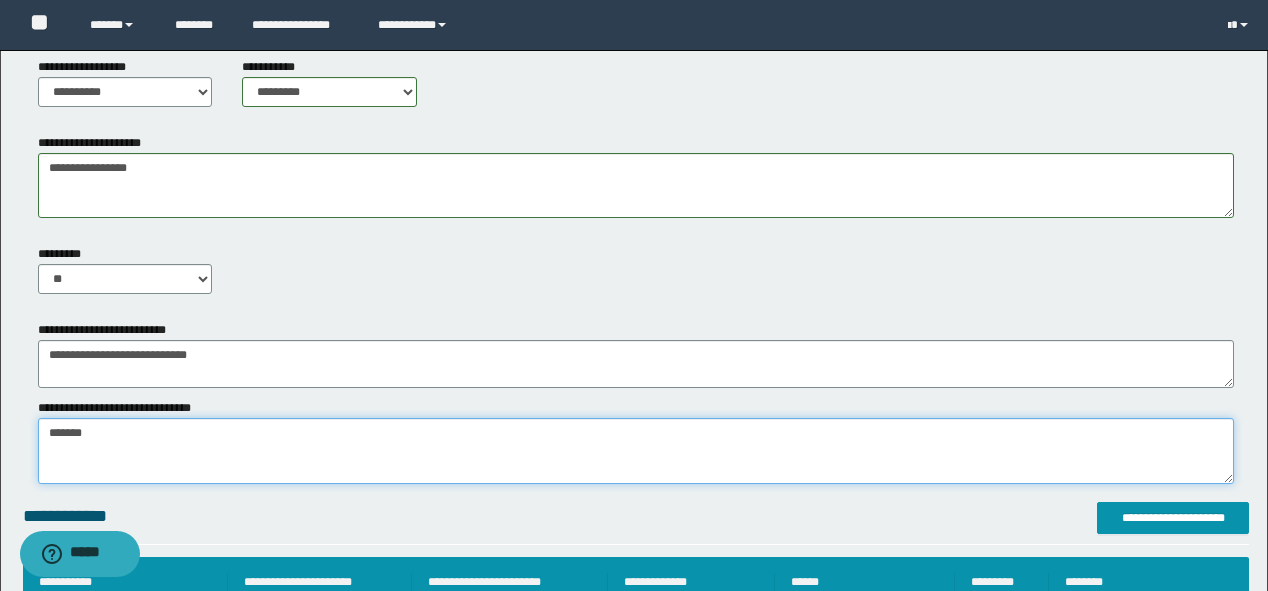 click on "*******" at bounding box center [636, 451] 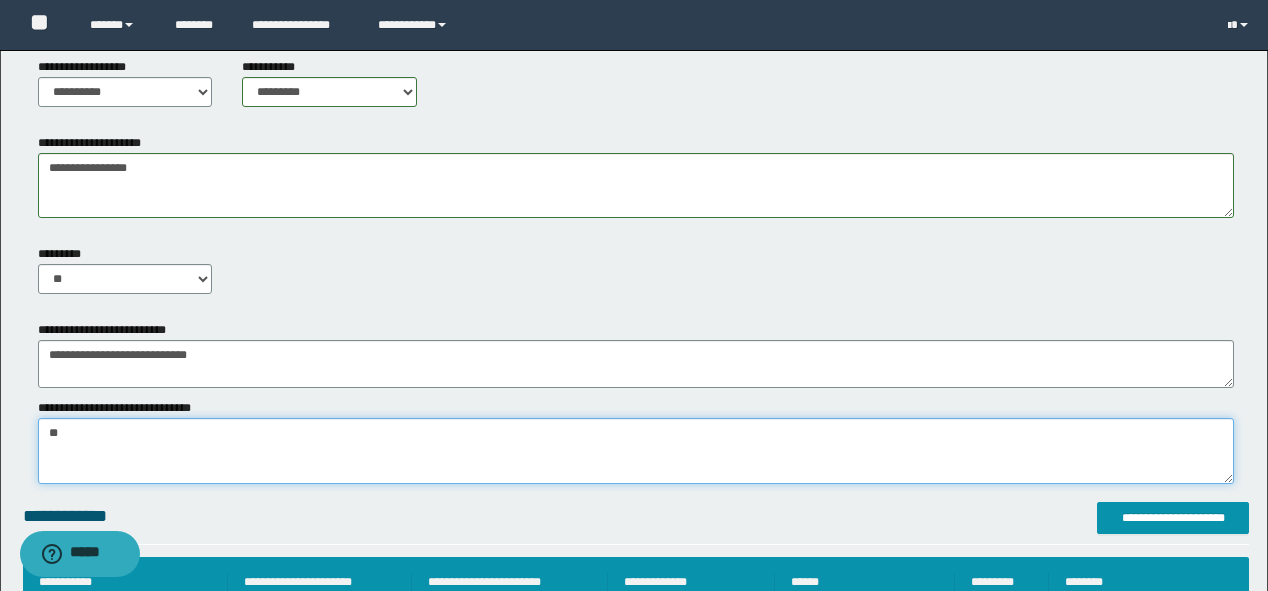 type on "*" 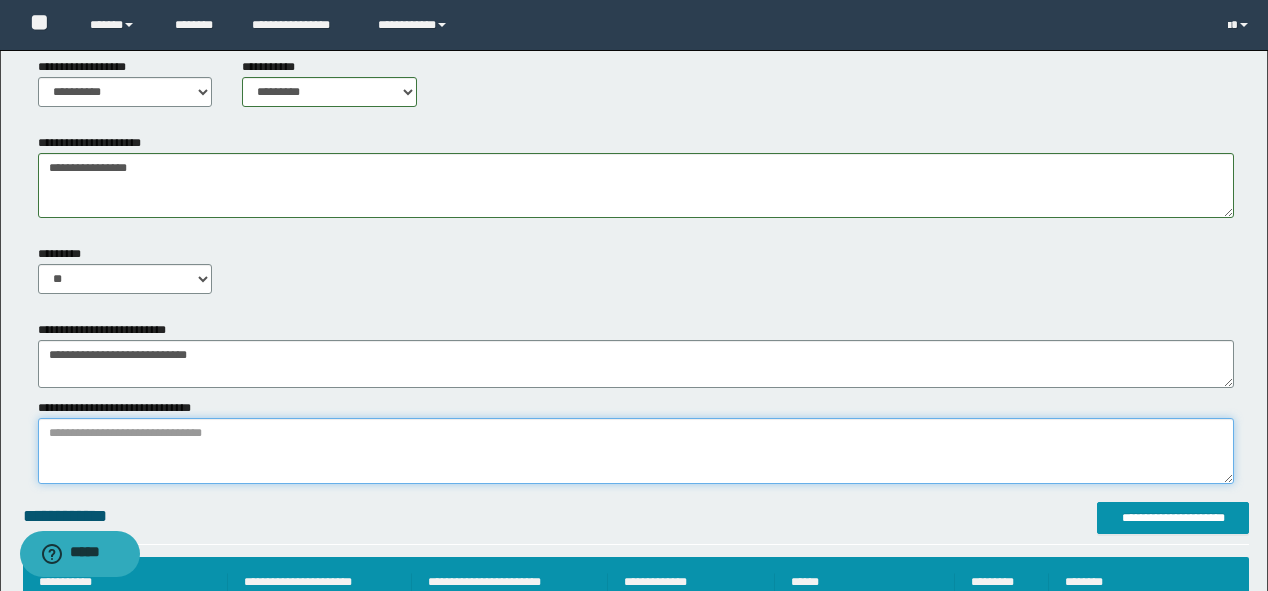 click on "*******" at bounding box center (636, 451) 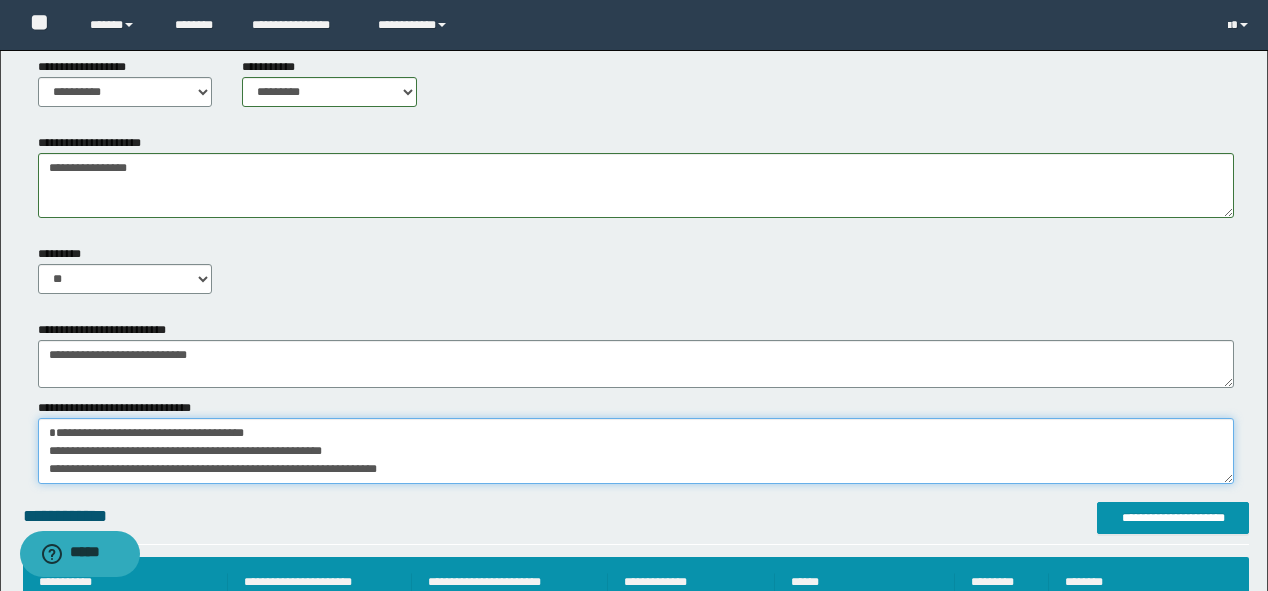 drag, startPoint x: 140, startPoint y: 470, endPoint x: 47, endPoint y: 473, distance: 93.04838 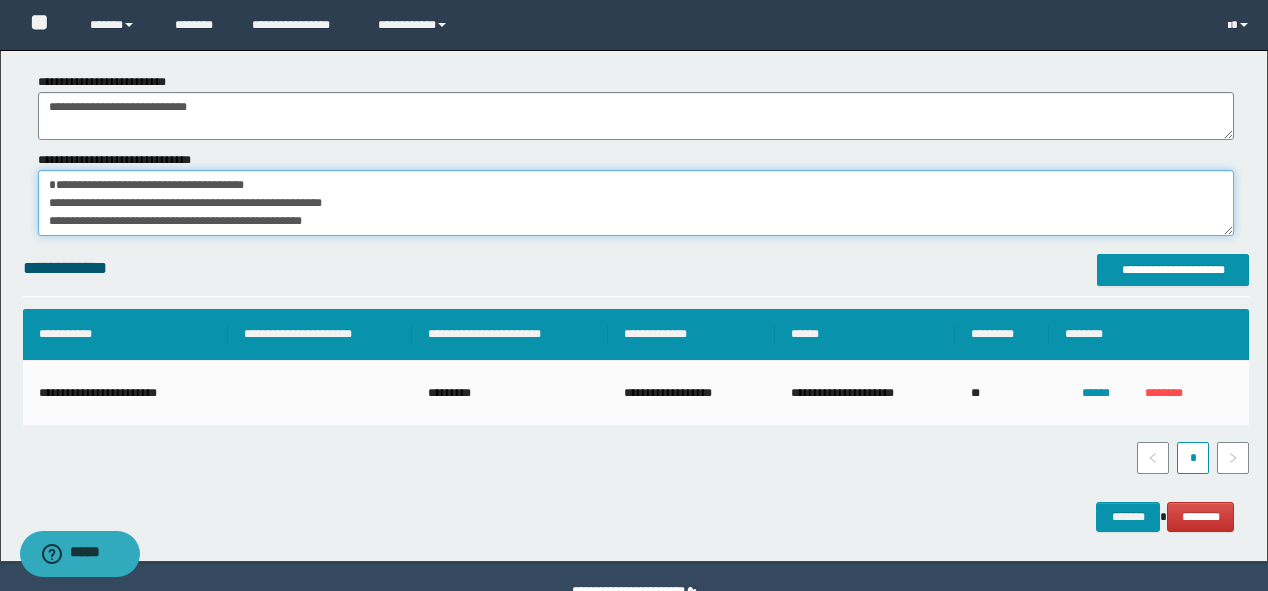 scroll, scrollTop: 1256, scrollLeft: 0, axis: vertical 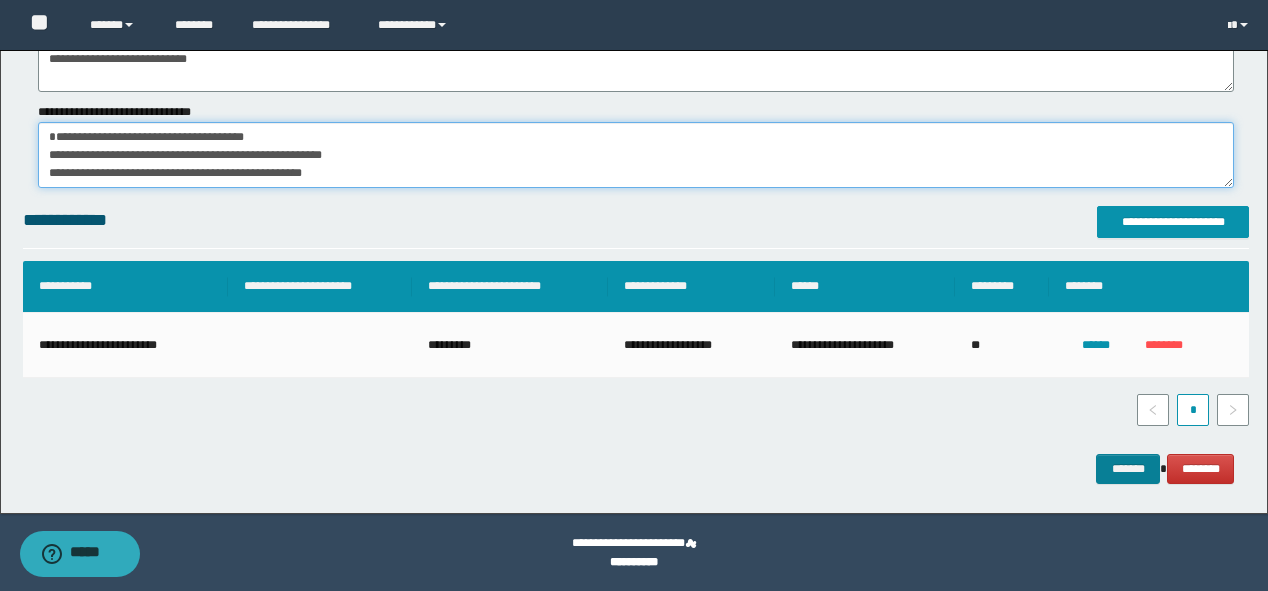type on "**********" 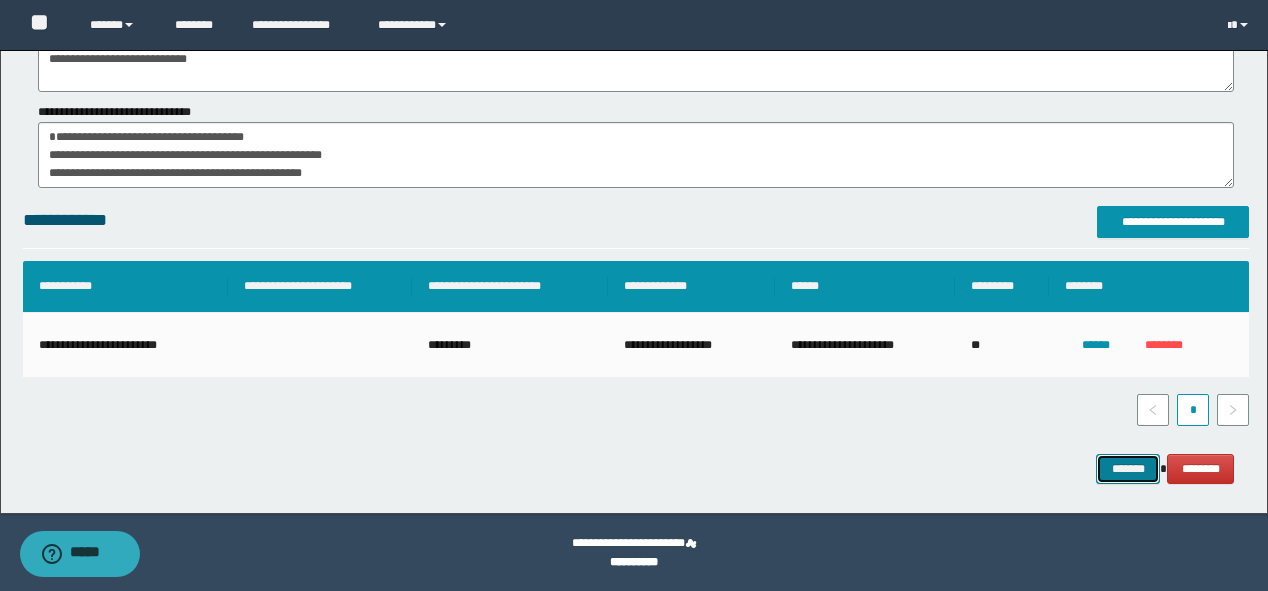 click on "*******" at bounding box center [1128, 469] 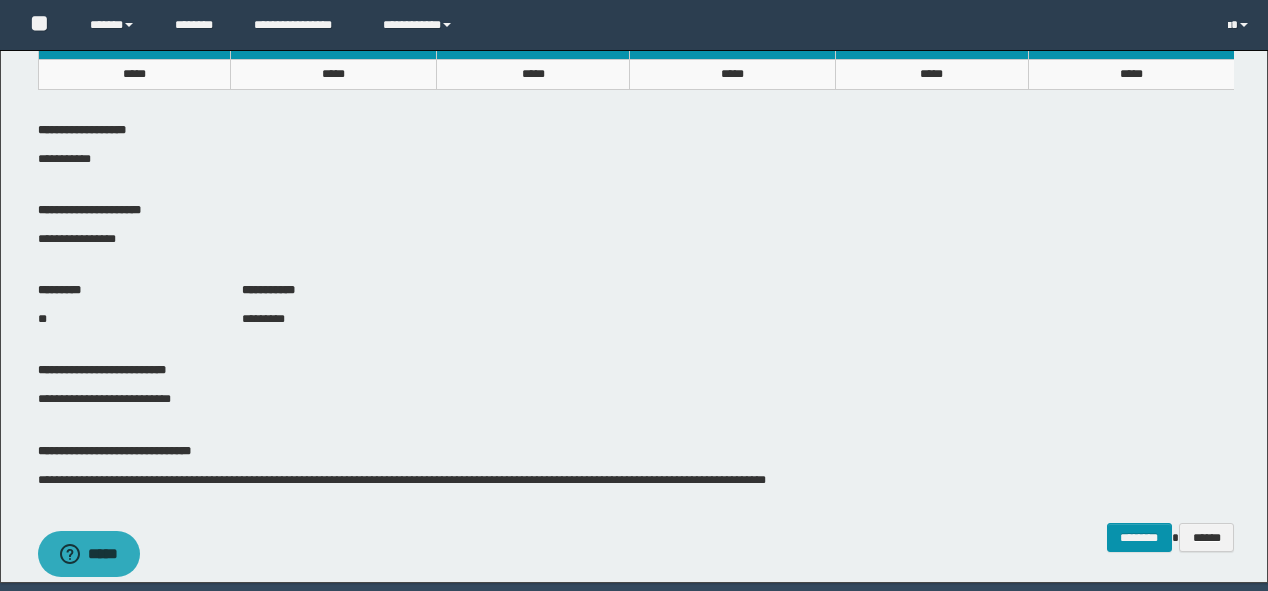 scroll, scrollTop: 941, scrollLeft: 0, axis: vertical 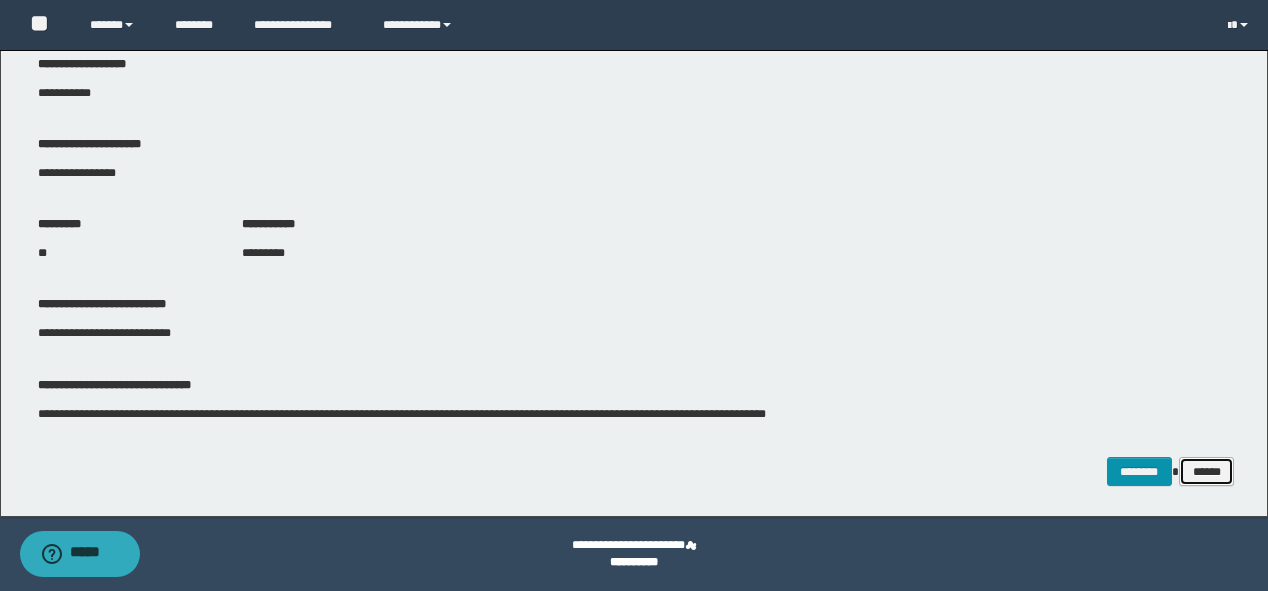 click on "******" at bounding box center (1207, 472) 